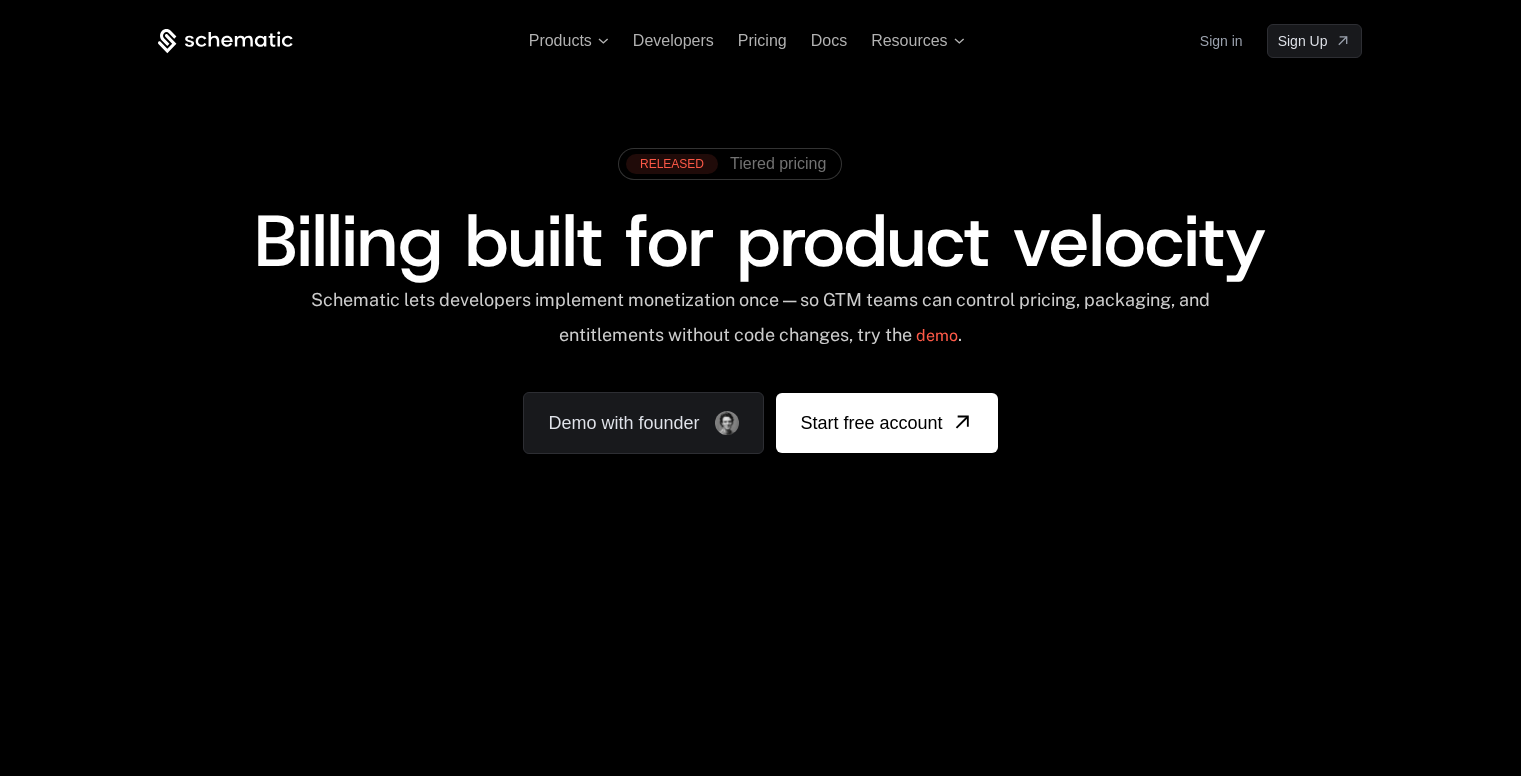 scroll, scrollTop: 0, scrollLeft: 0, axis: both 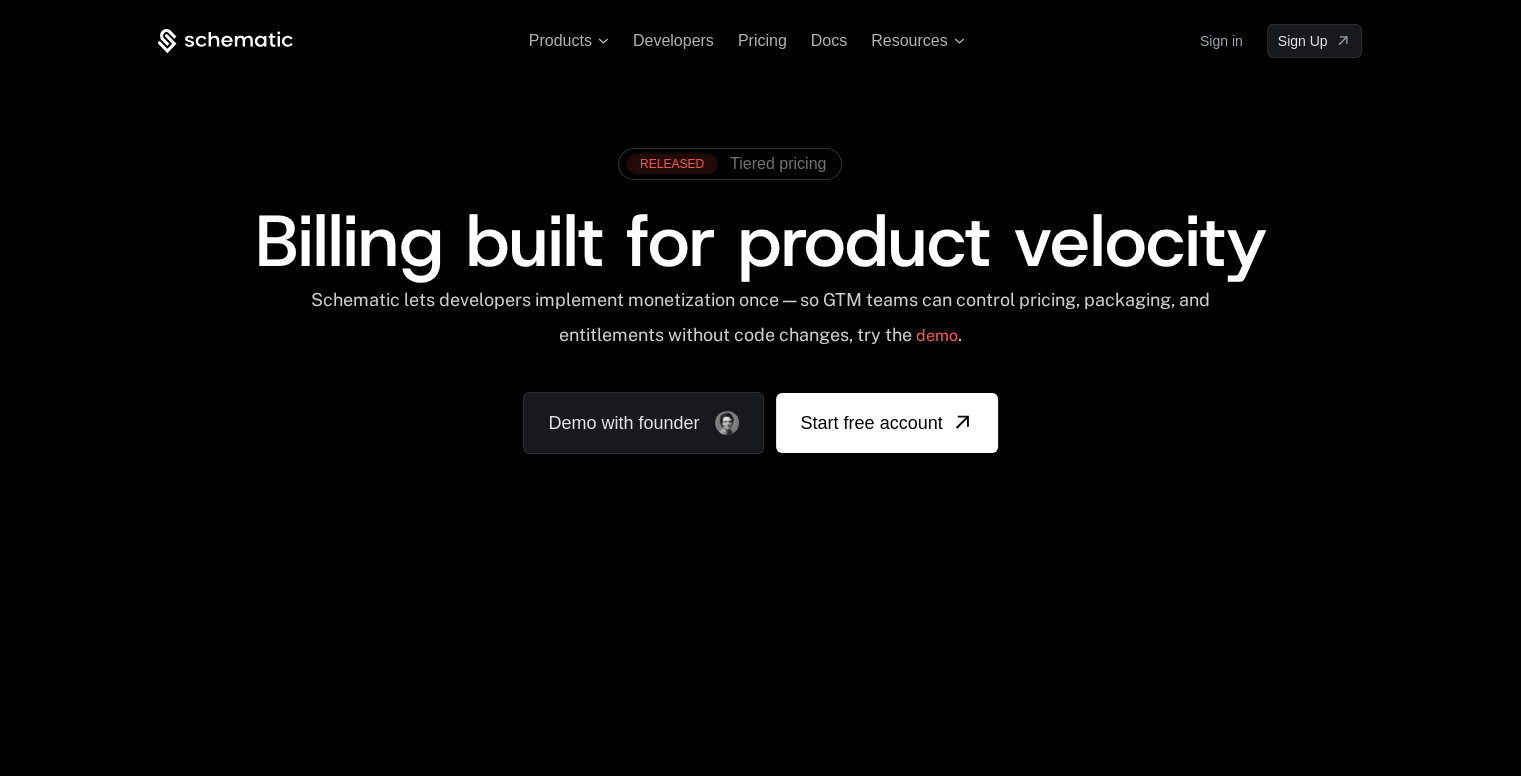 click 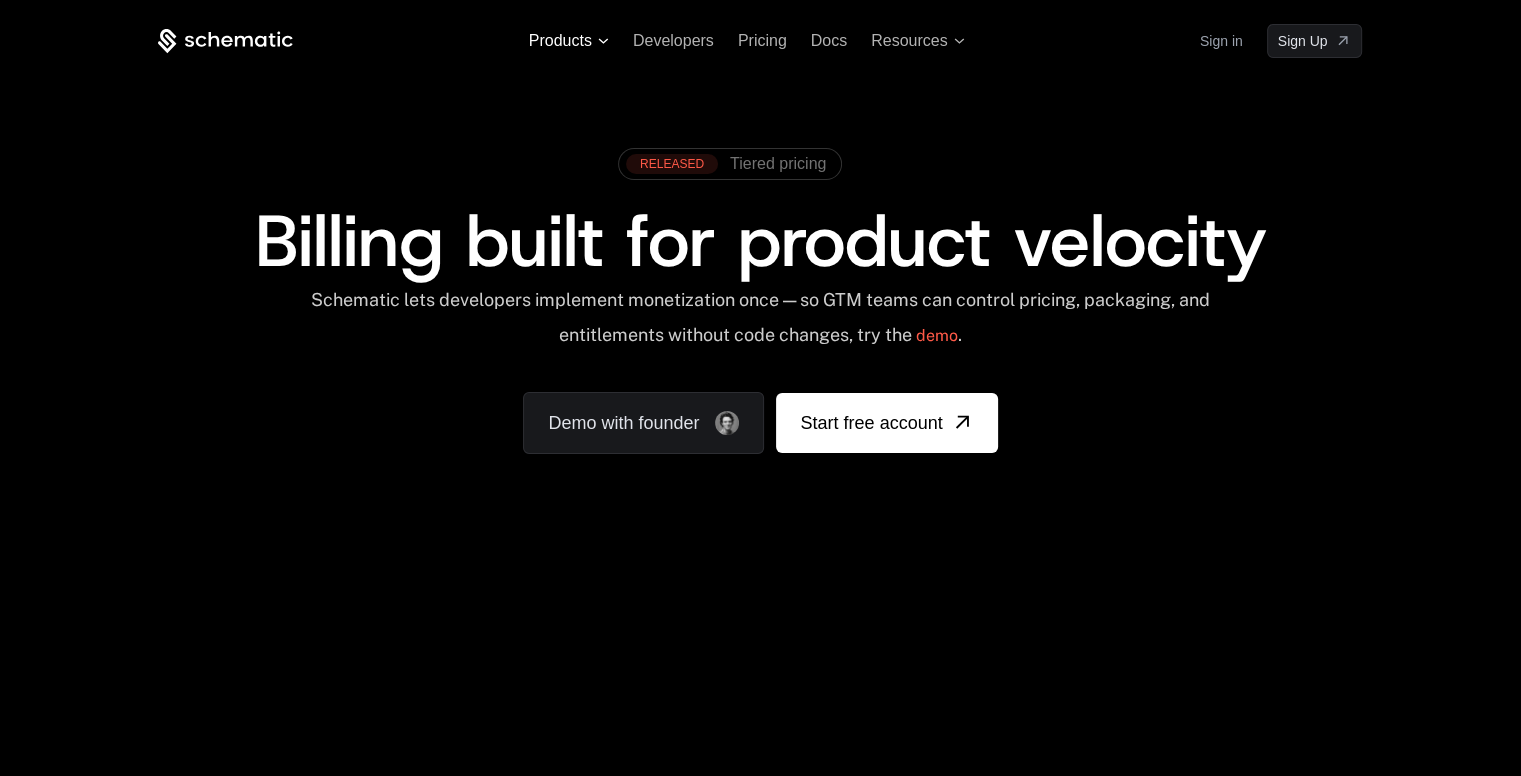 click 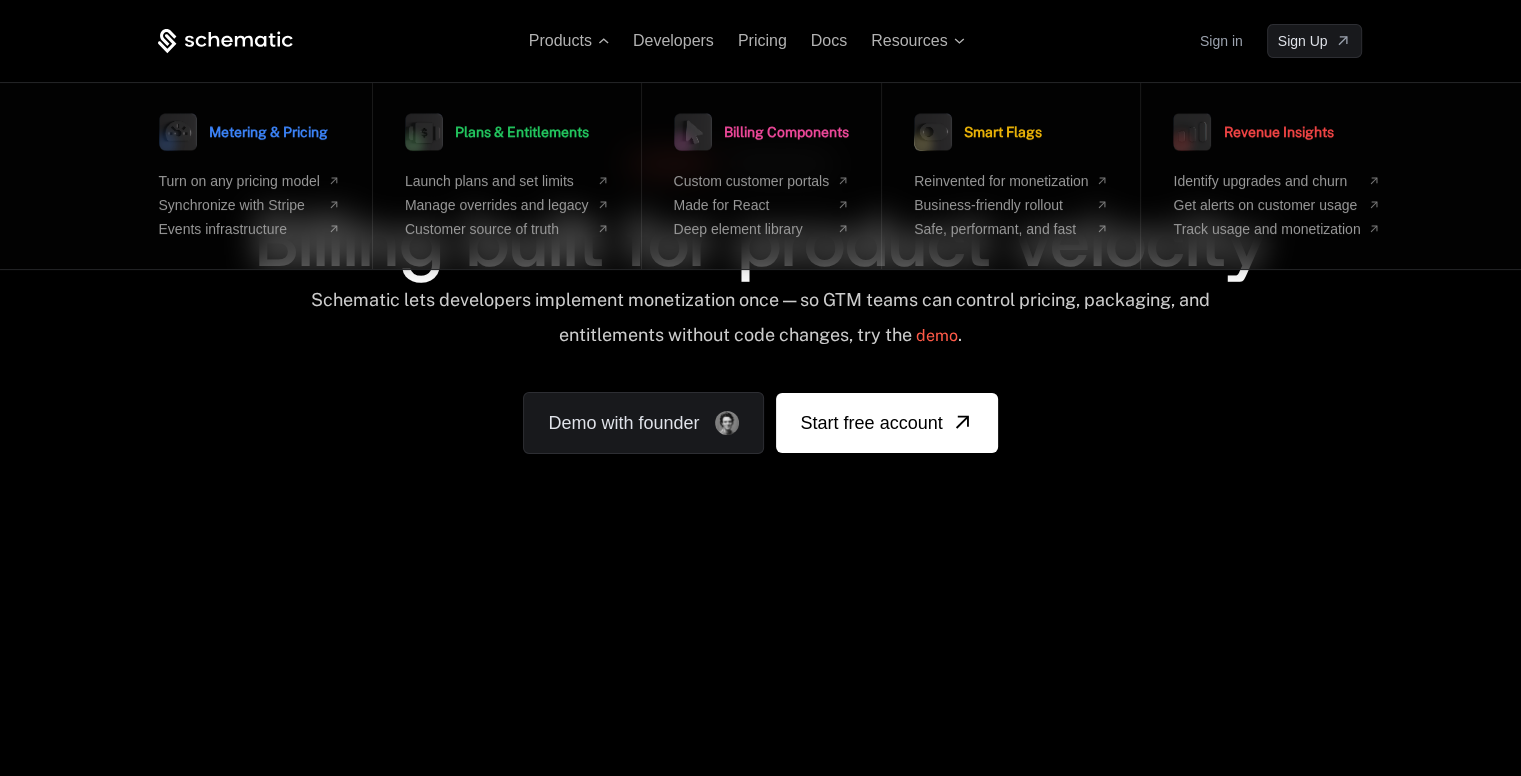 click on "RELEASED Tiered pricing Billing built for product velocity Schematic lets developers implement monetization once — so GTM teams can control pricing, packaging, and entitlements without code changes, try the   demo . Demo with founder   Start free account" at bounding box center (760, 296) 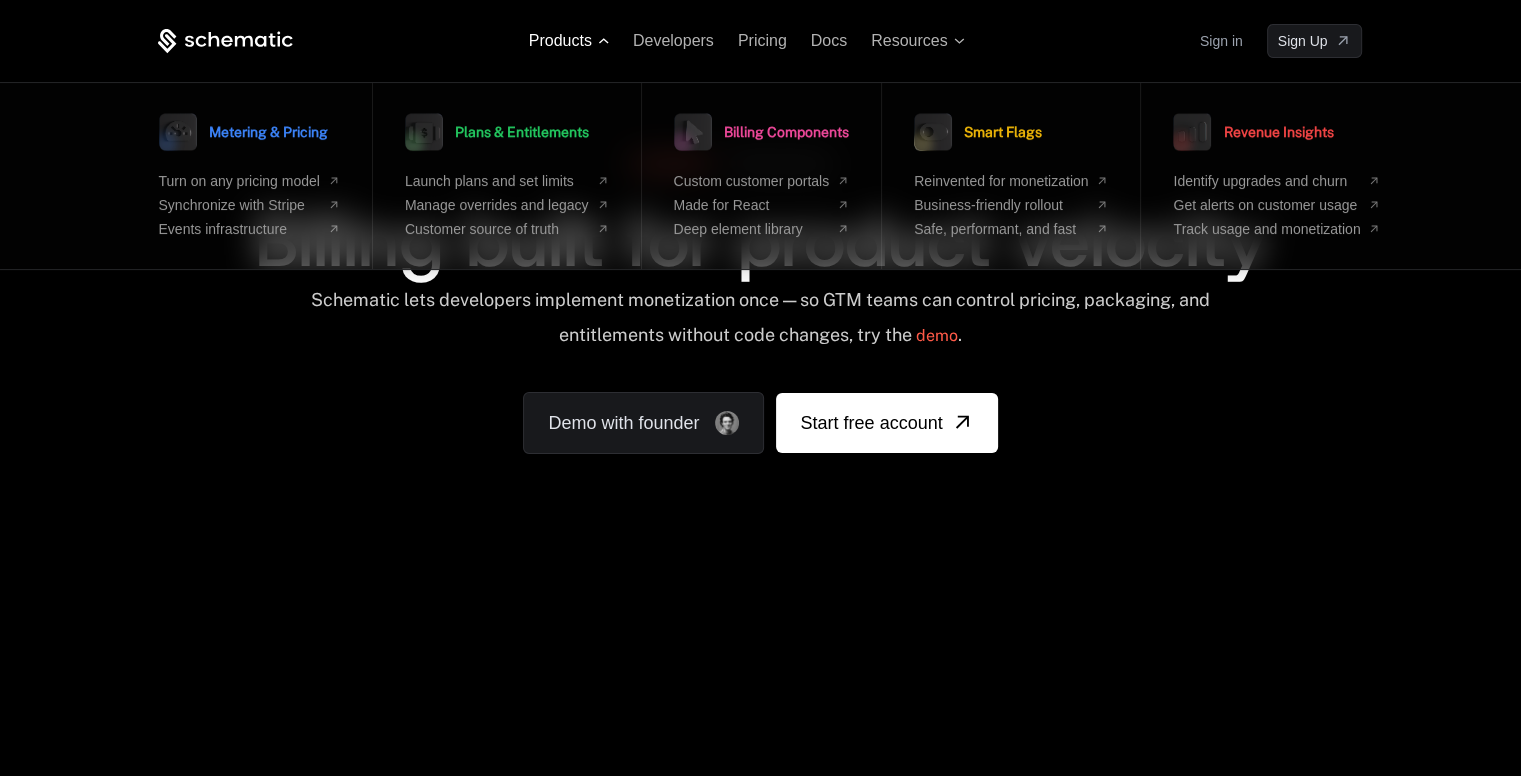 click 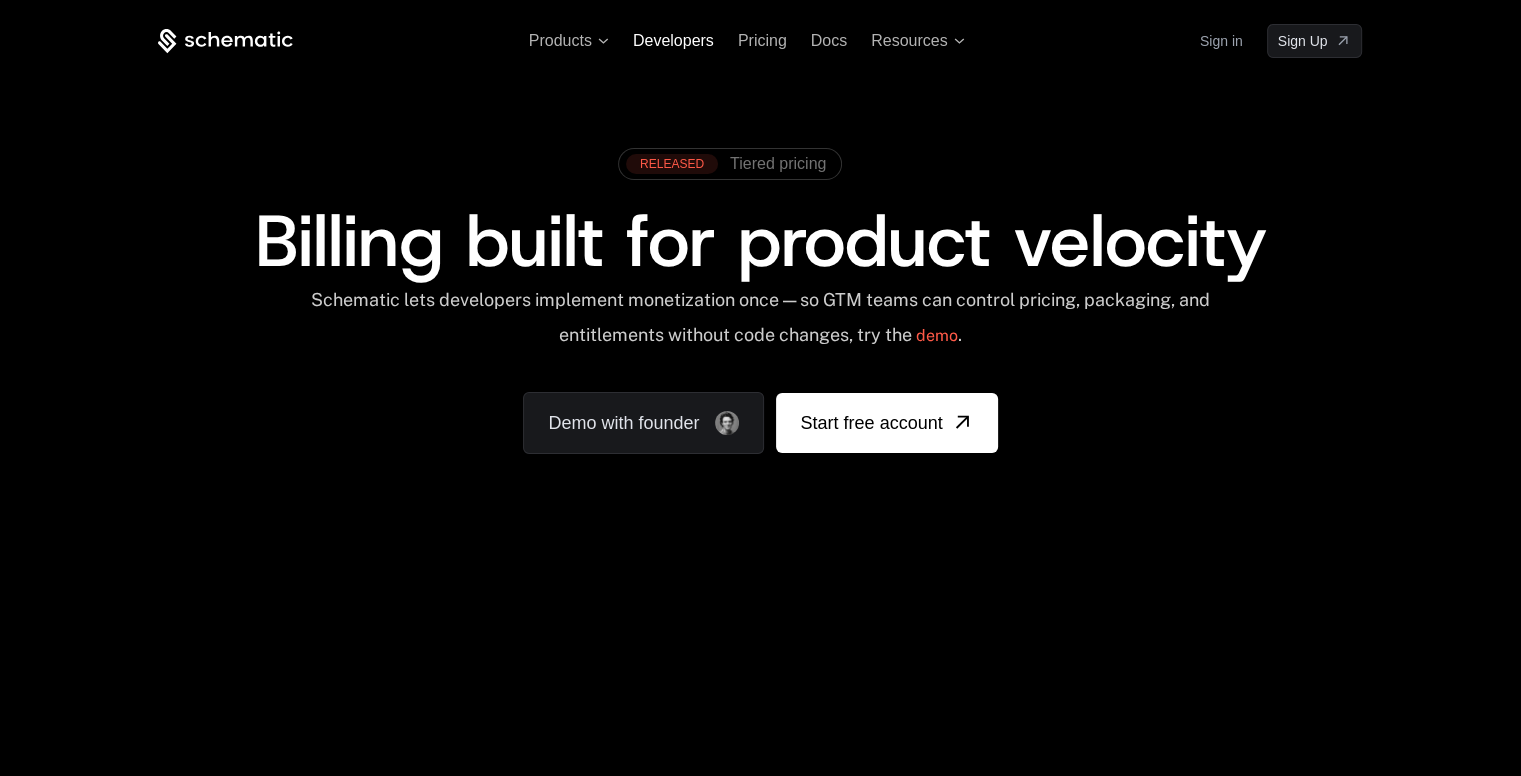 click on "Developers" at bounding box center (673, 40) 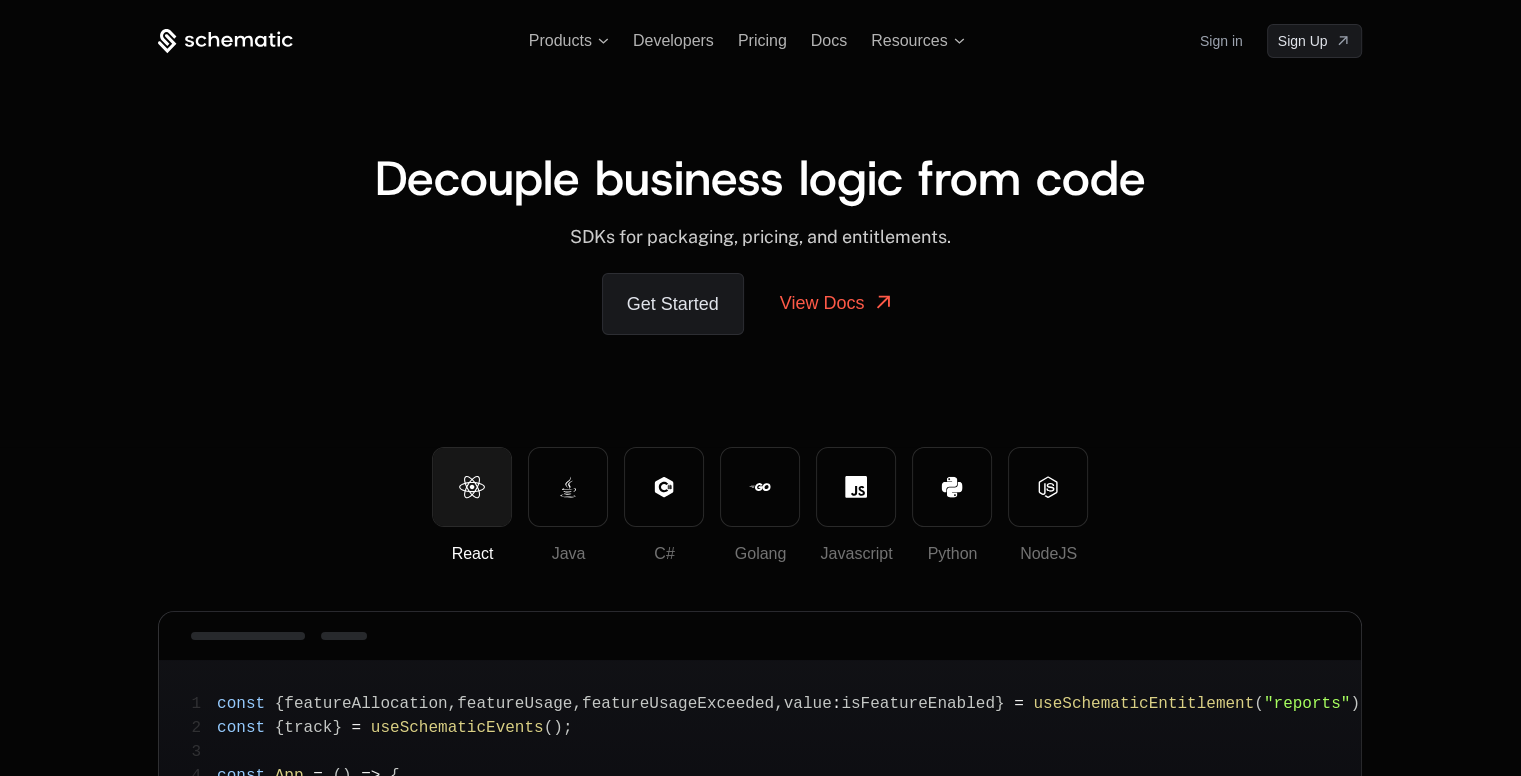 drag, startPoint x: 360, startPoint y: 178, endPoint x: 1196, endPoint y: 188, distance: 836.0598 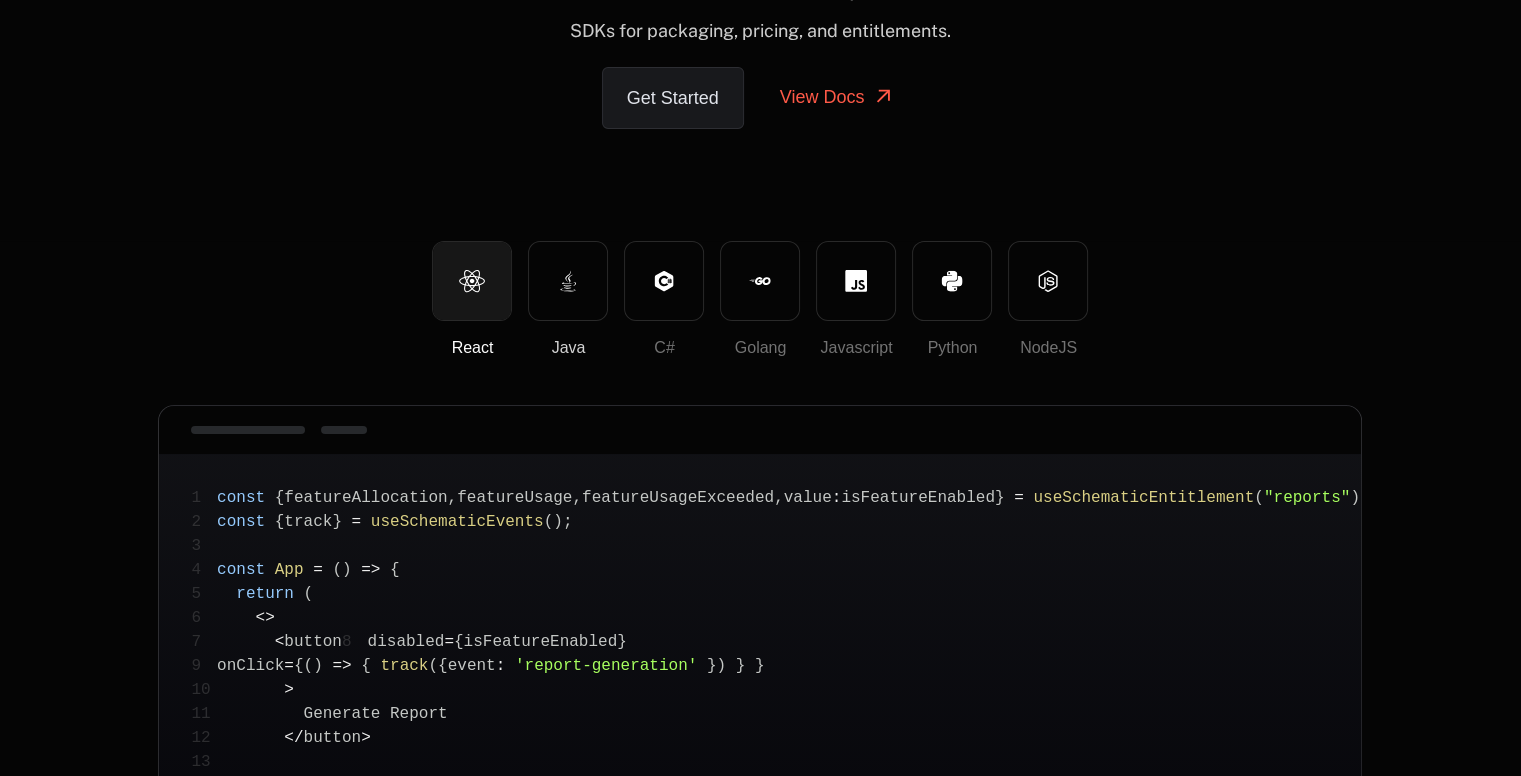 scroll, scrollTop: 0, scrollLeft: 0, axis: both 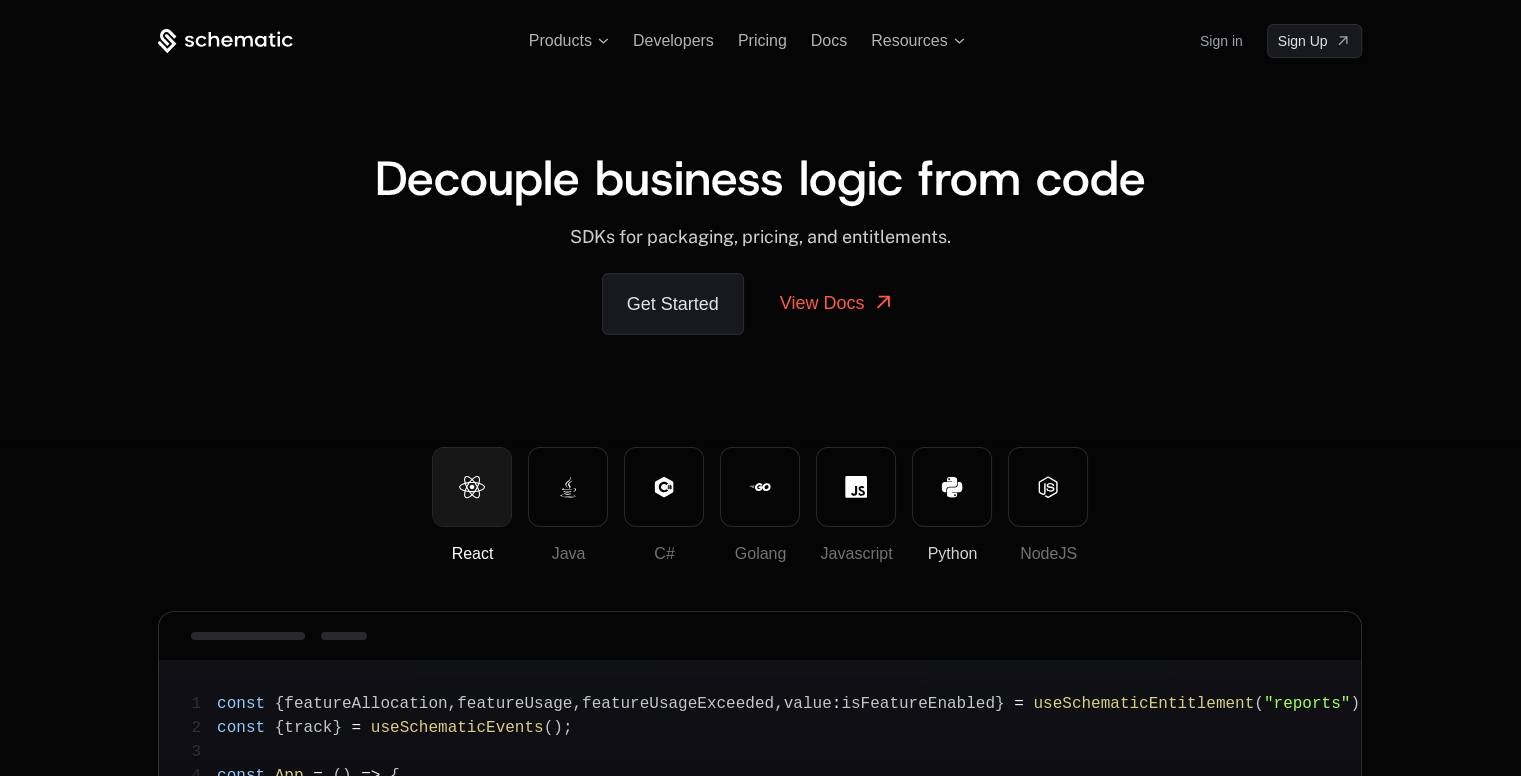 click on "Python" at bounding box center (952, 487) 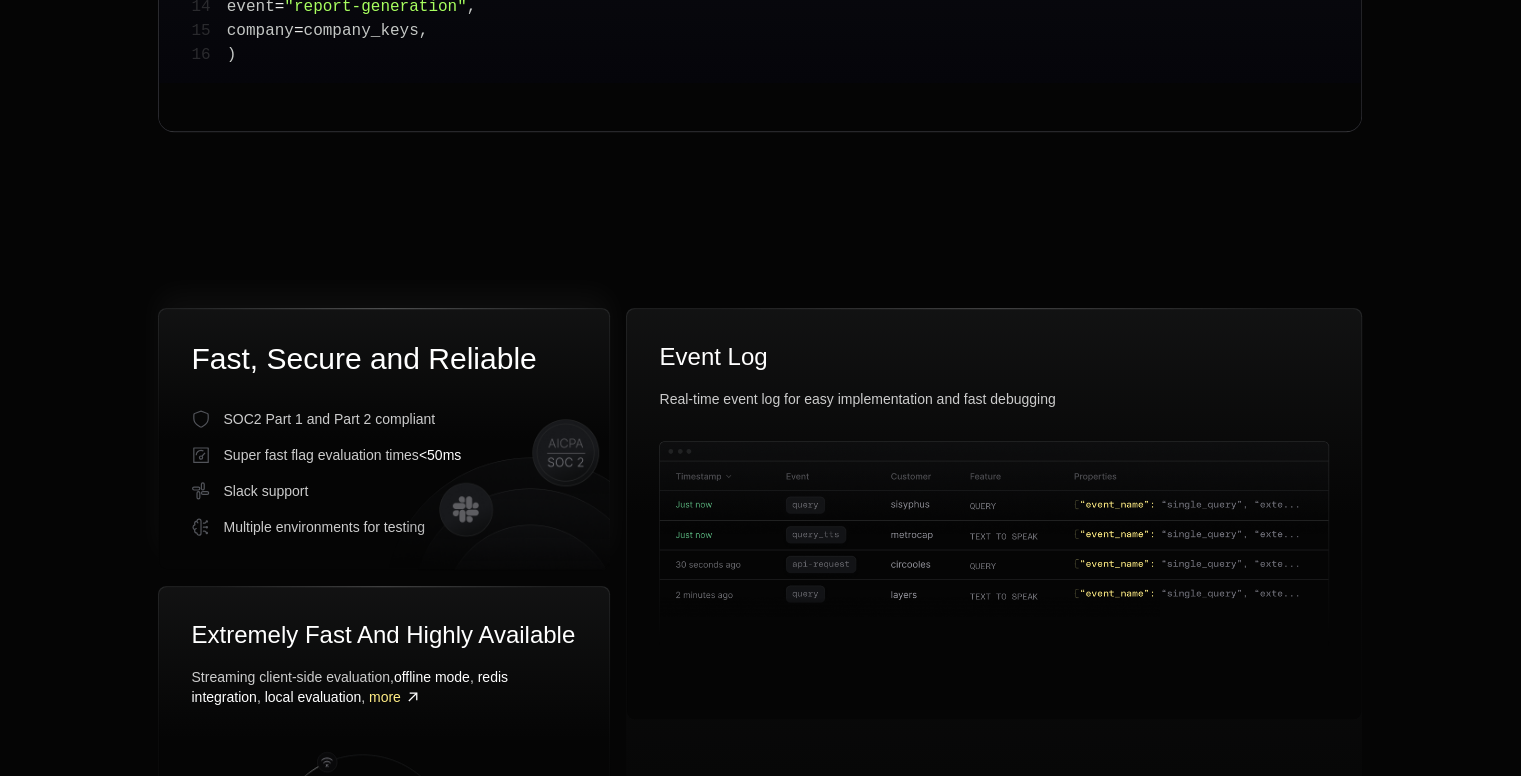 scroll, scrollTop: 1000, scrollLeft: 0, axis: vertical 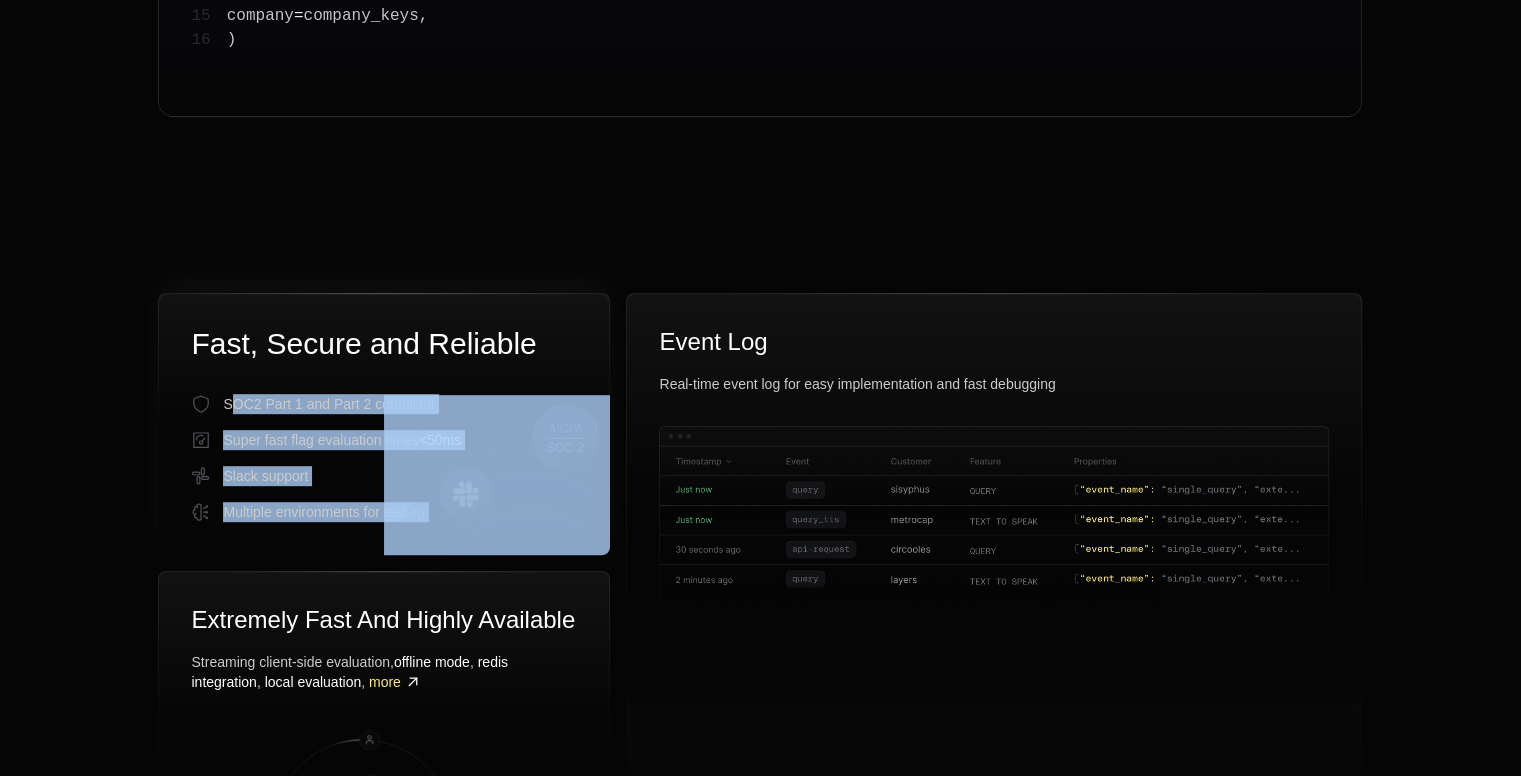 drag, startPoint x: 254, startPoint y: 390, endPoint x: 487, endPoint y: 536, distance: 274.96362 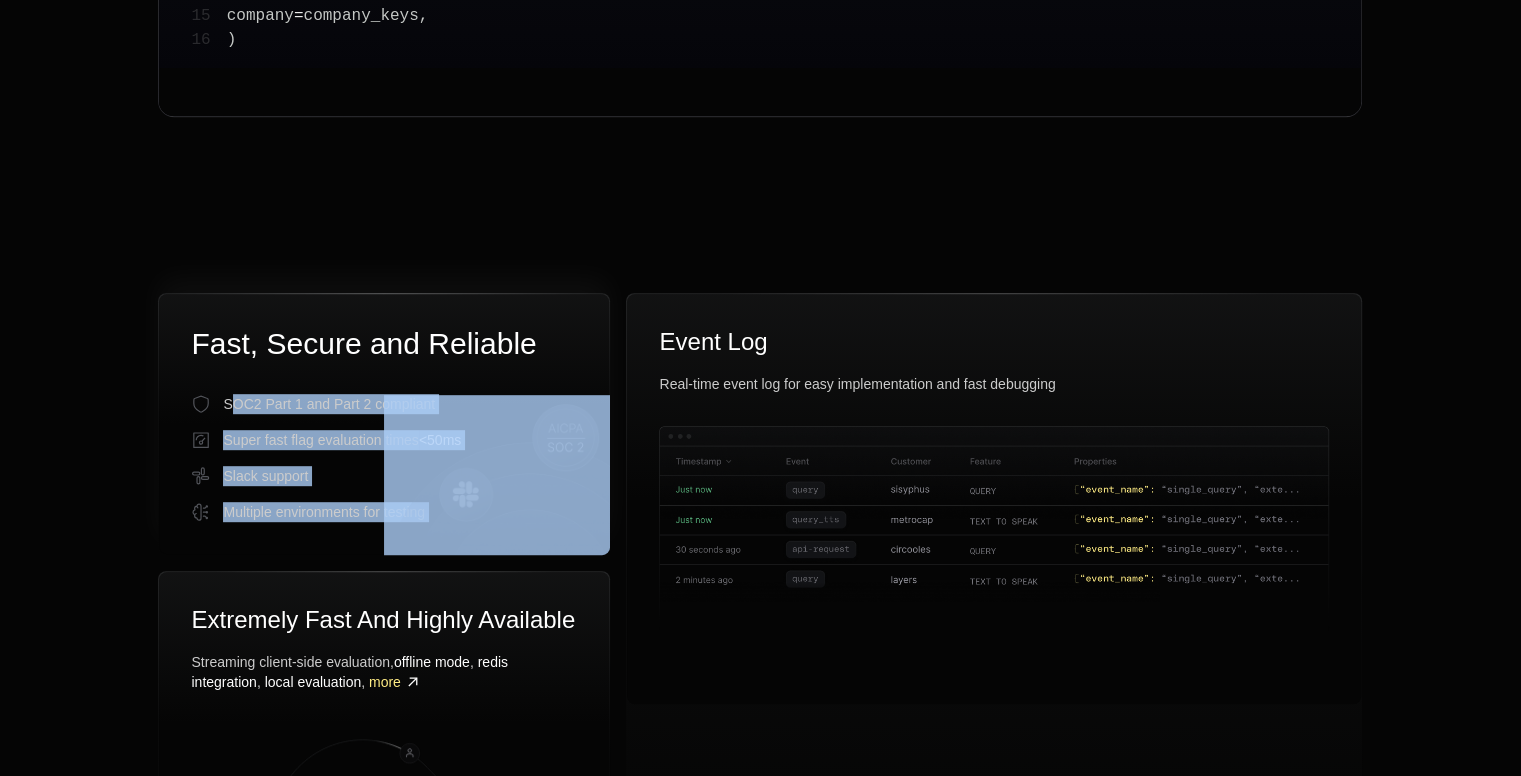 click at bounding box center [497, 486] 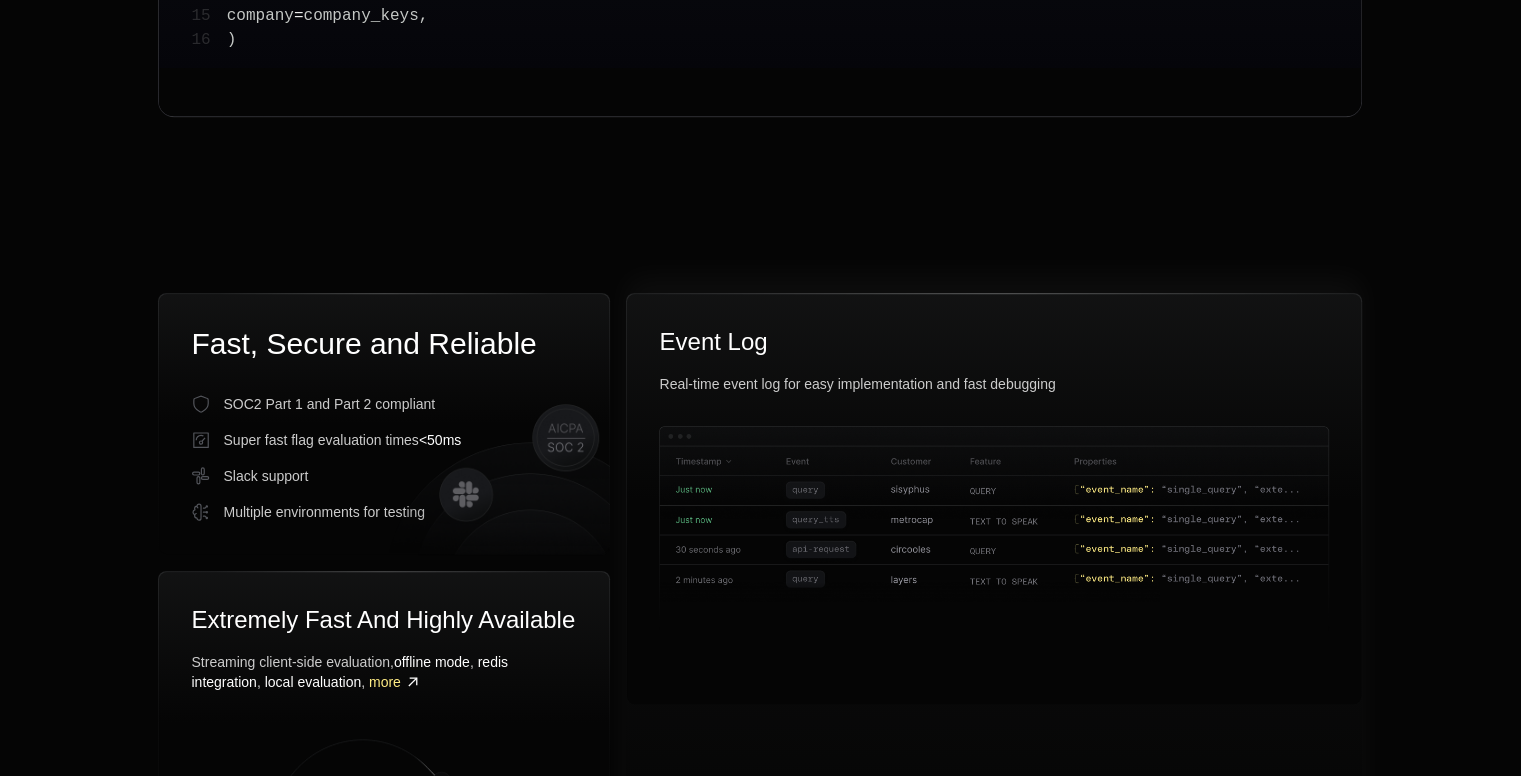 click on "Event Log Real-time event log for easy implementation and fast debugging" at bounding box center [994, 499] 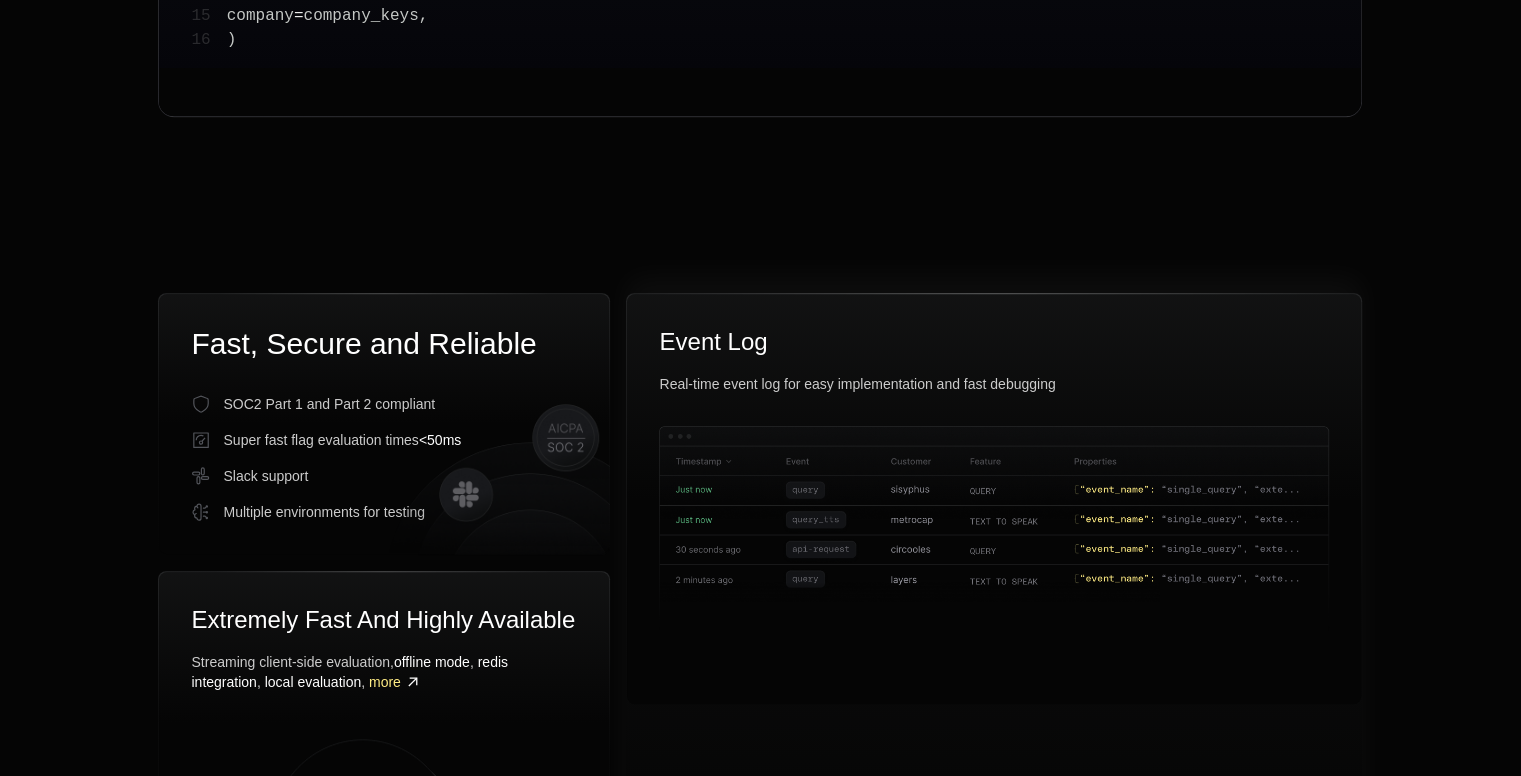 drag, startPoint x: 652, startPoint y: 349, endPoint x: 668, endPoint y: 353, distance: 16.492422 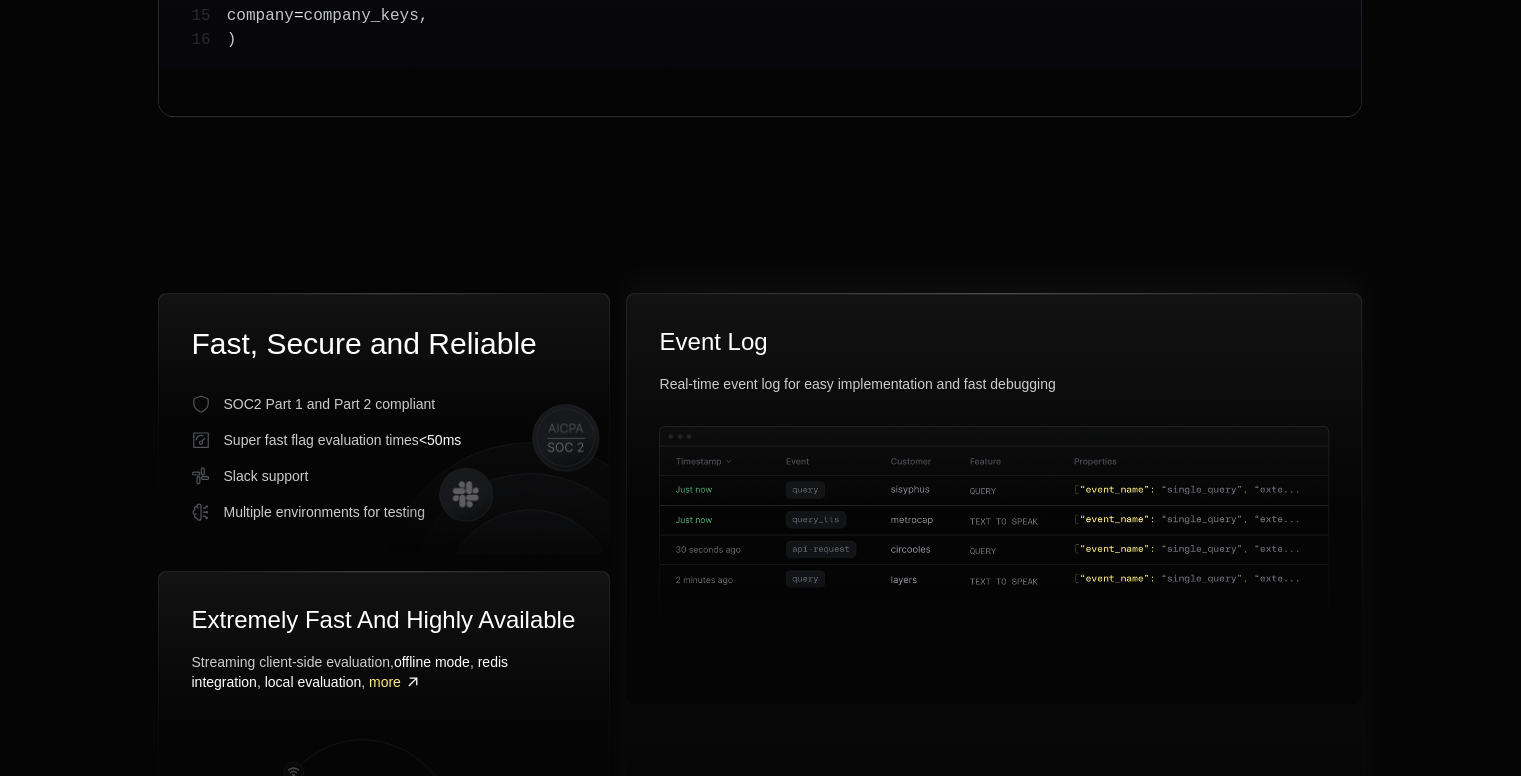 click at bounding box center (994, 549) 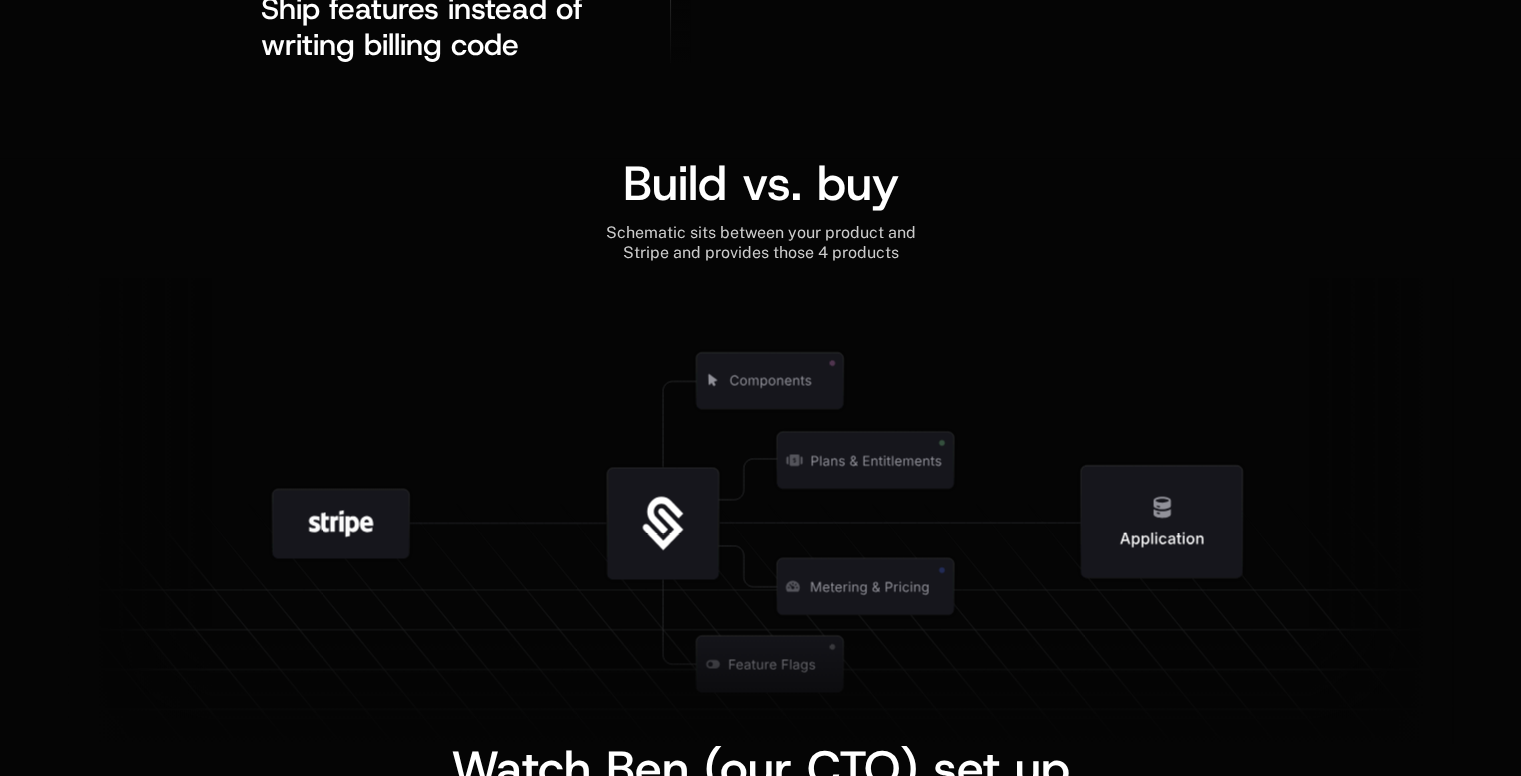 scroll, scrollTop: 3900, scrollLeft: 0, axis: vertical 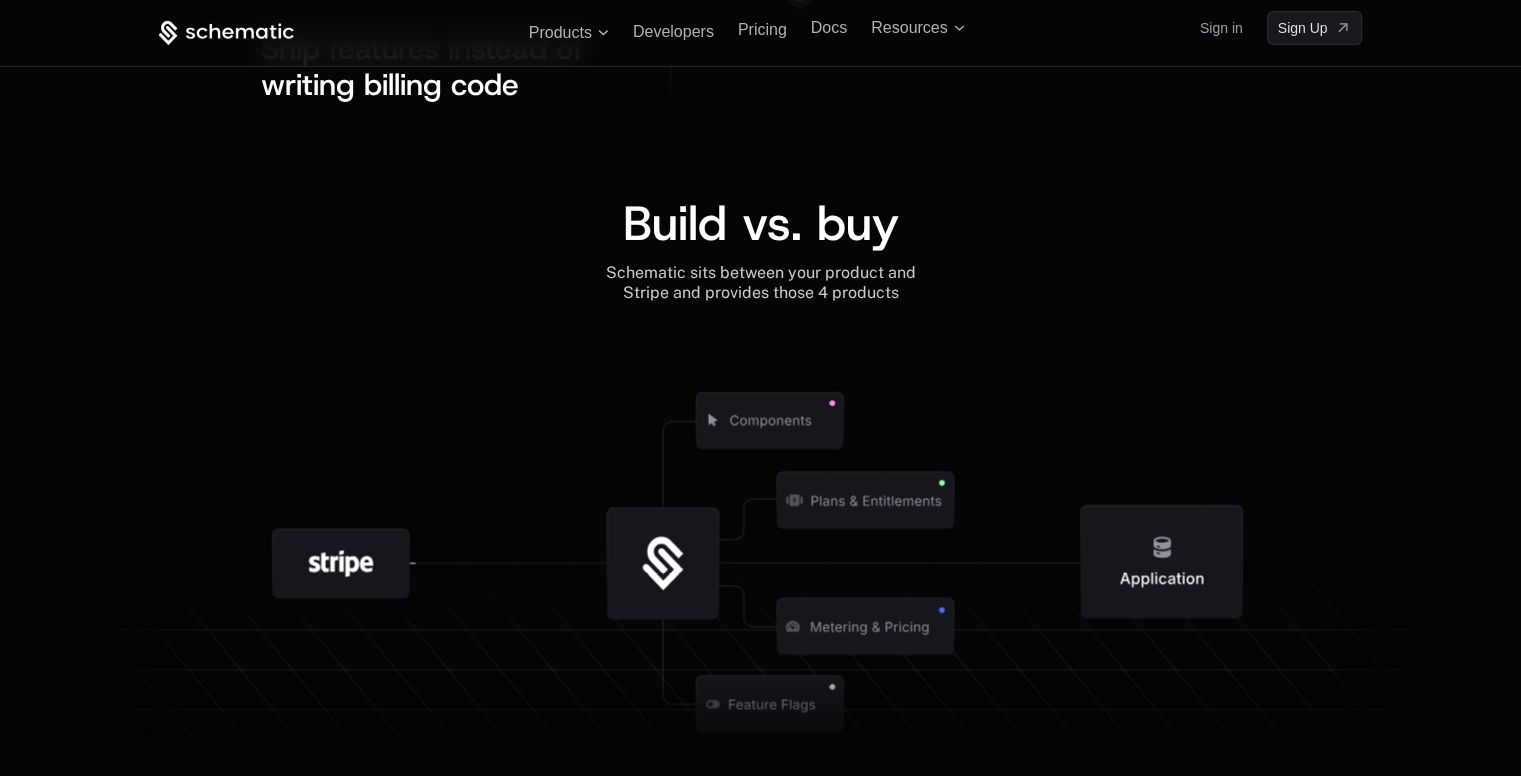 click 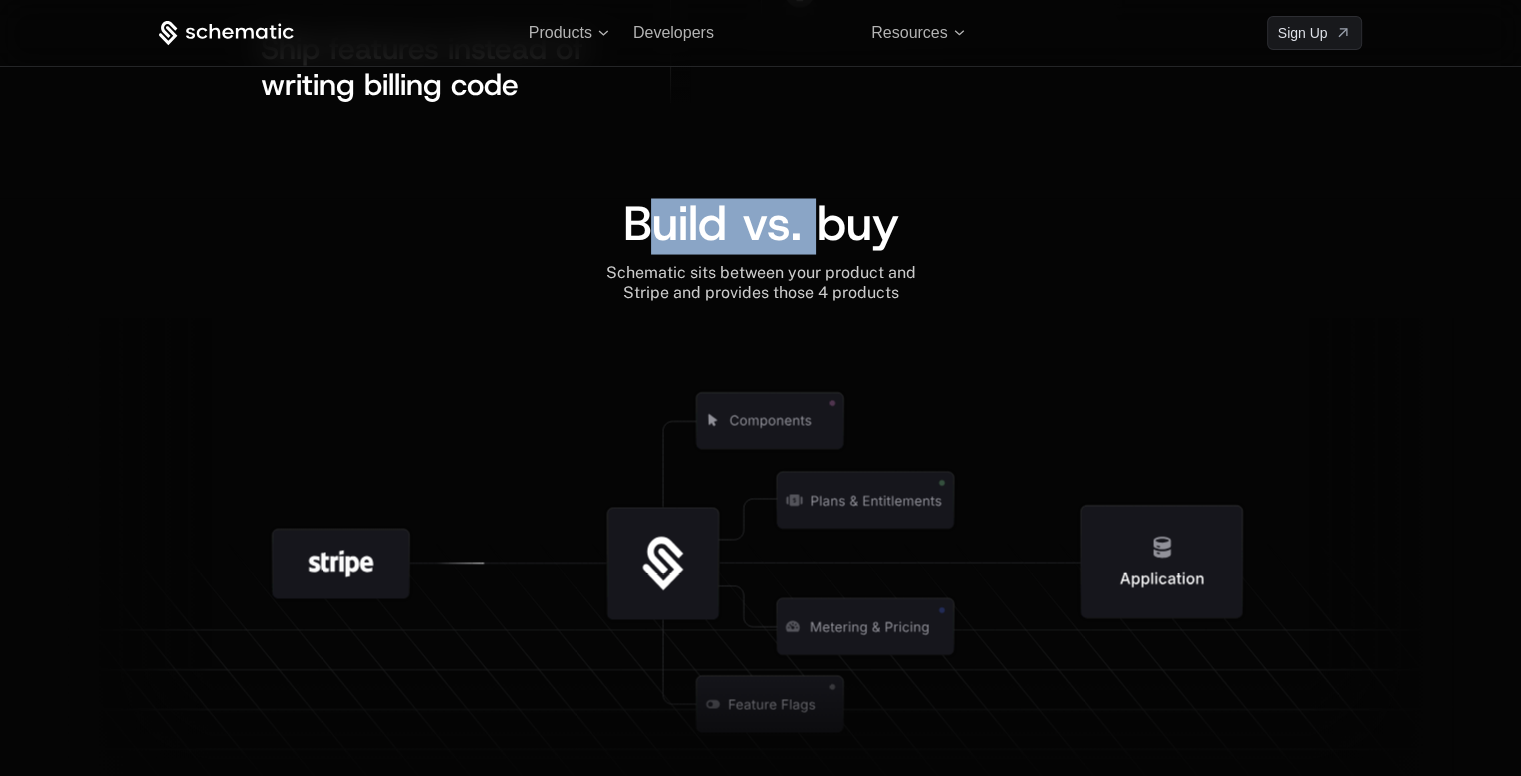 click on "Build vs. buy" at bounding box center (760, 223) 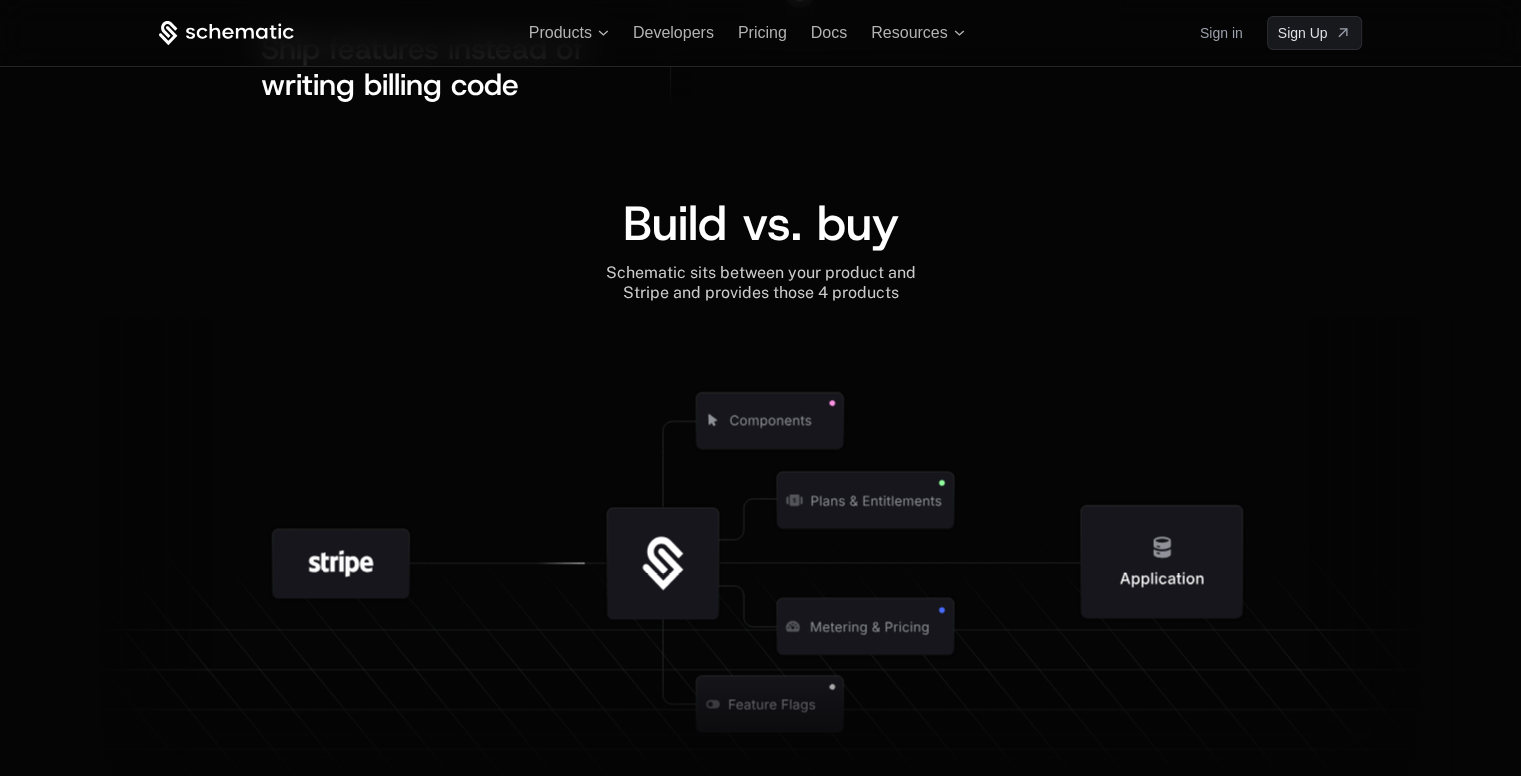 drag, startPoint x: 617, startPoint y: 253, endPoint x: 636, endPoint y: 275, distance: 29.068884 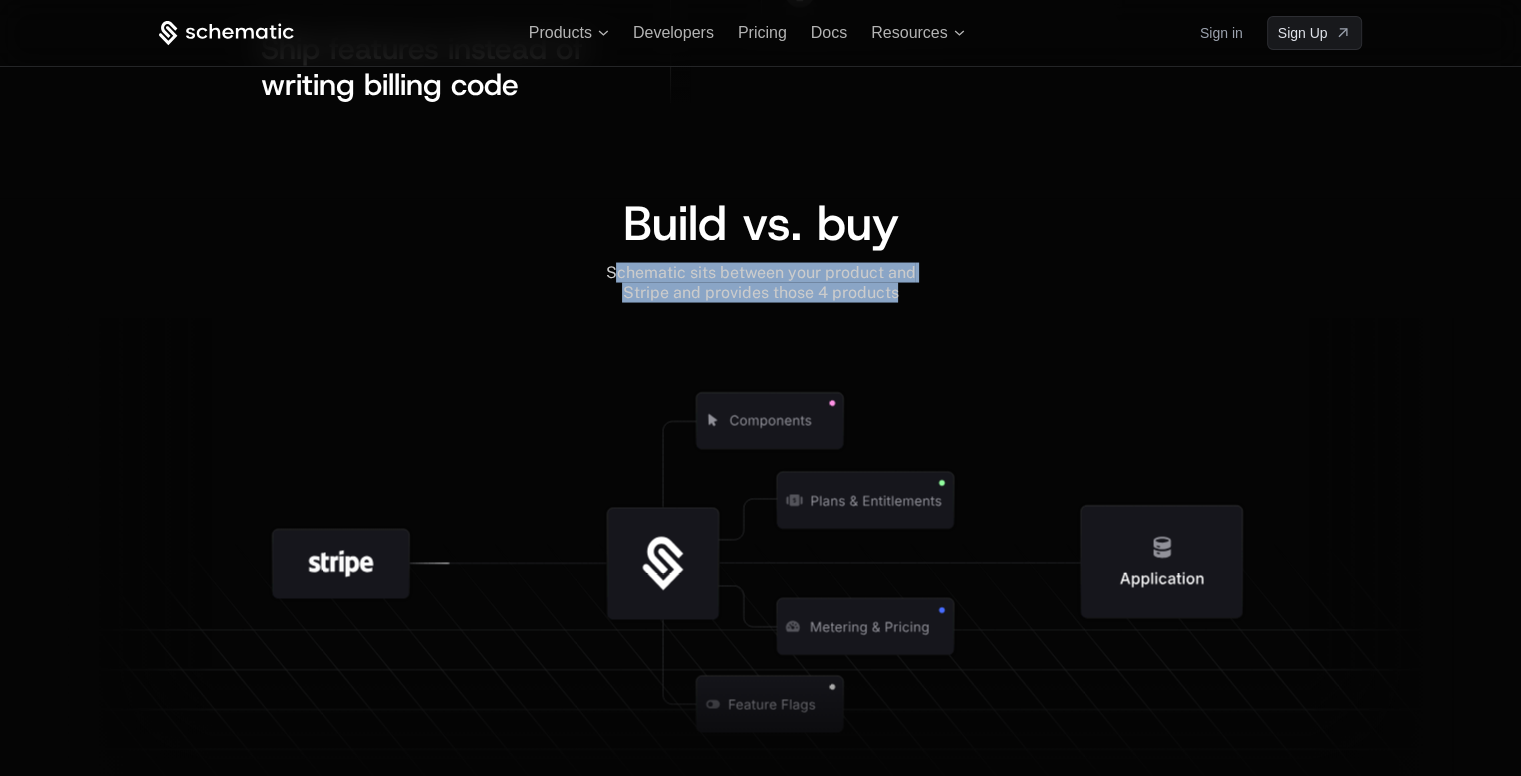 drag, startPoint x: 614, startPoint y: 308, endPoint x: 923, endPoint y: 323, distance: 309.36386 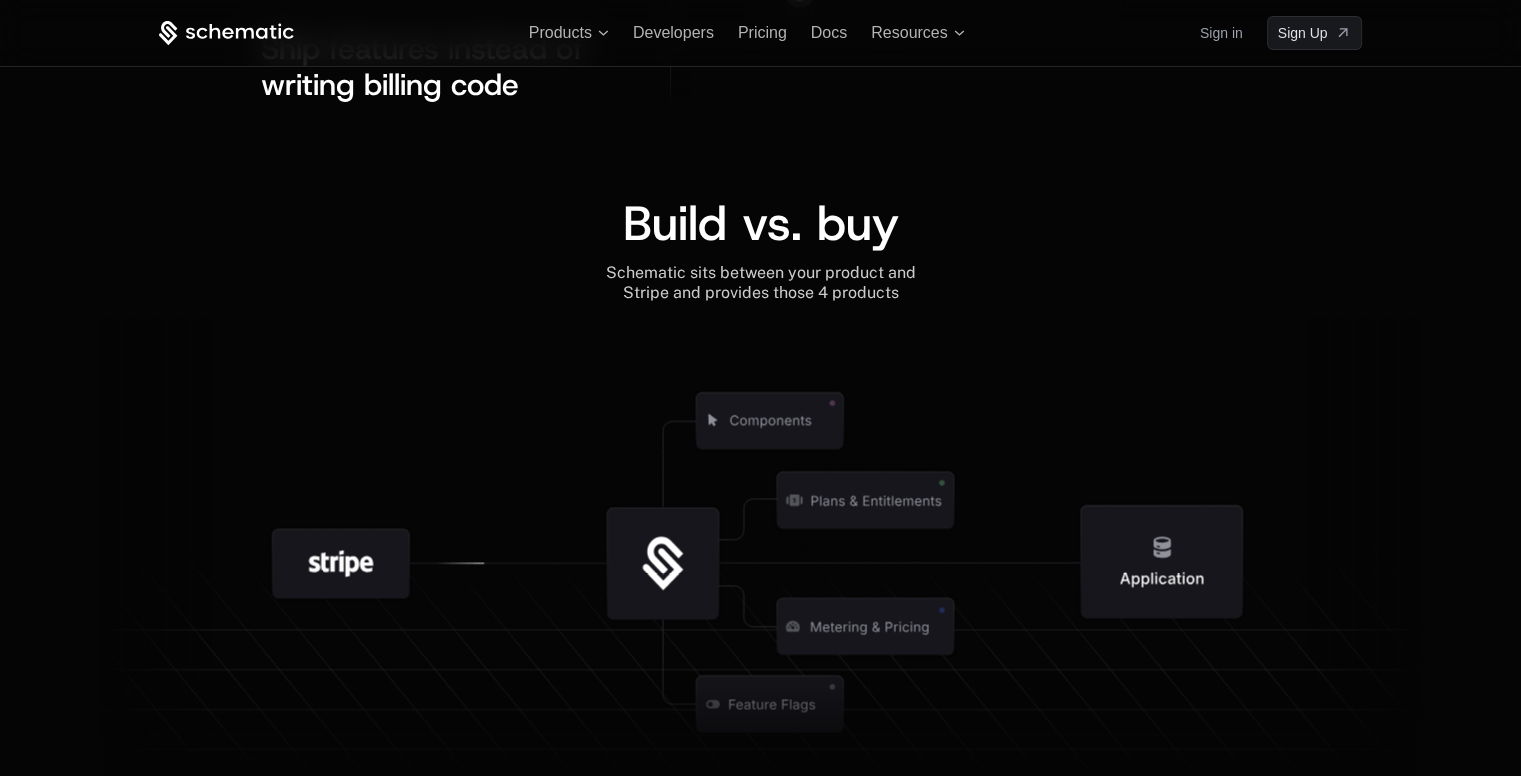 click on "Build vs. buy Schematic sits between your product and  Stripe and provides those 4 products" at bounding box center (760, 491) 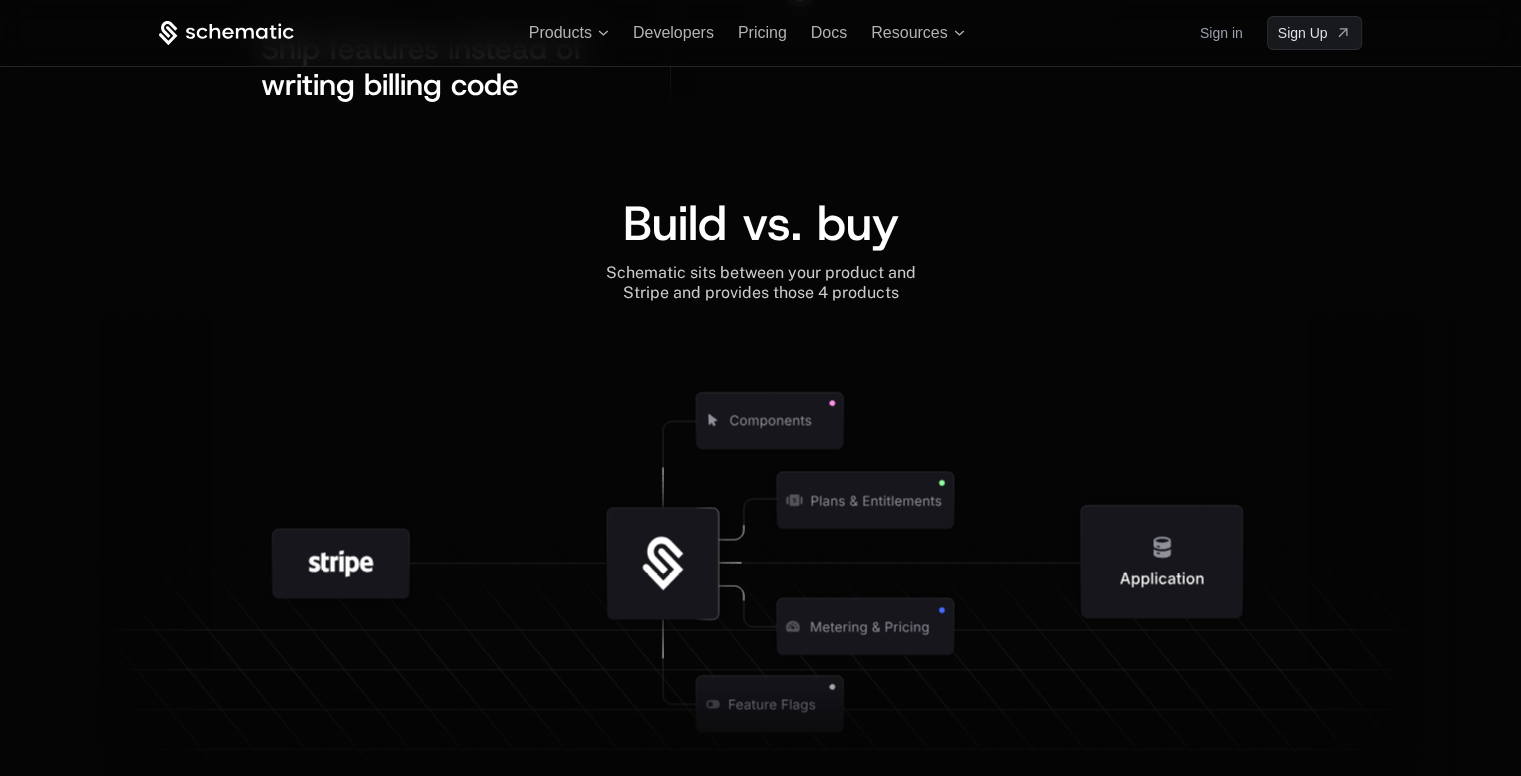 click 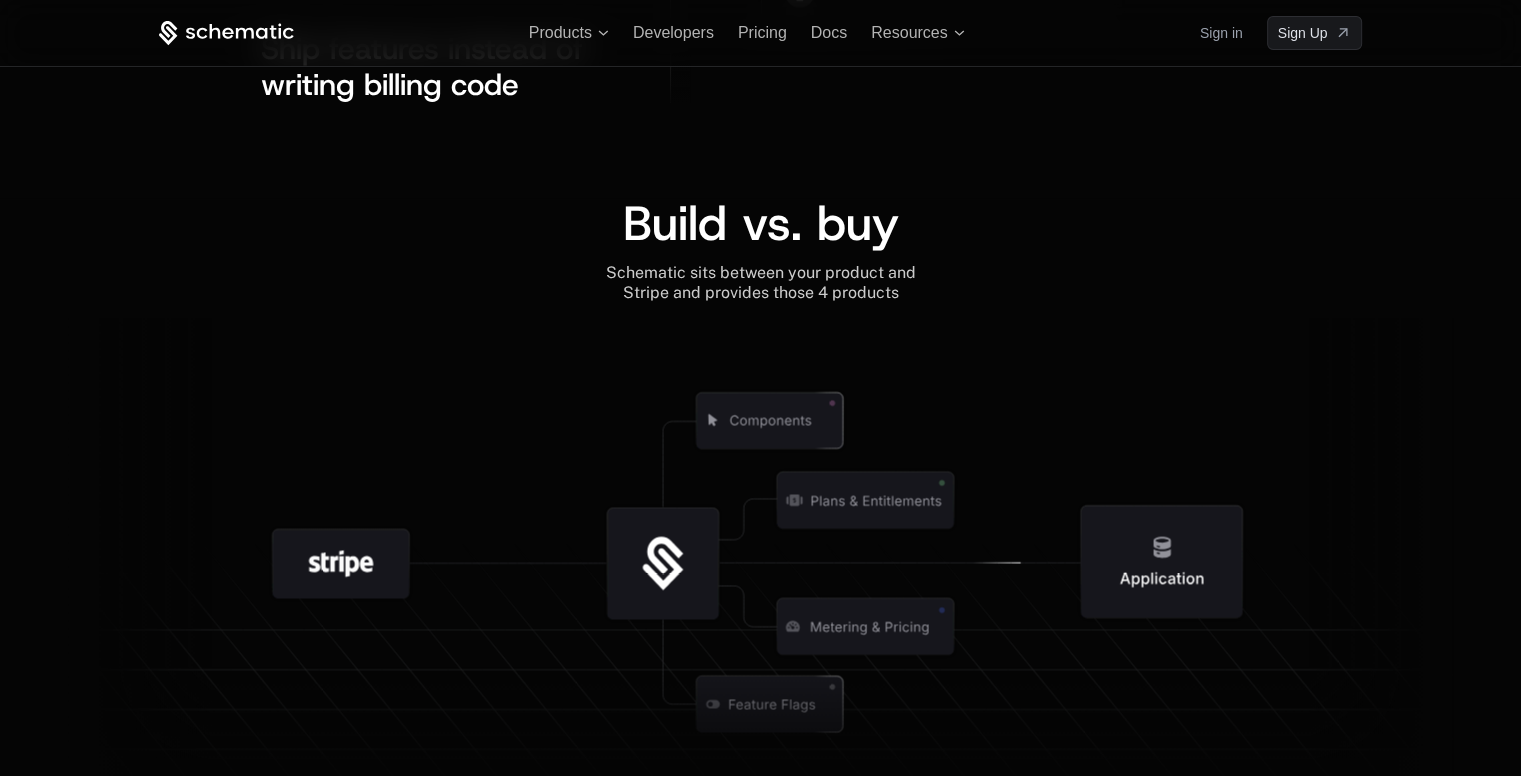 click 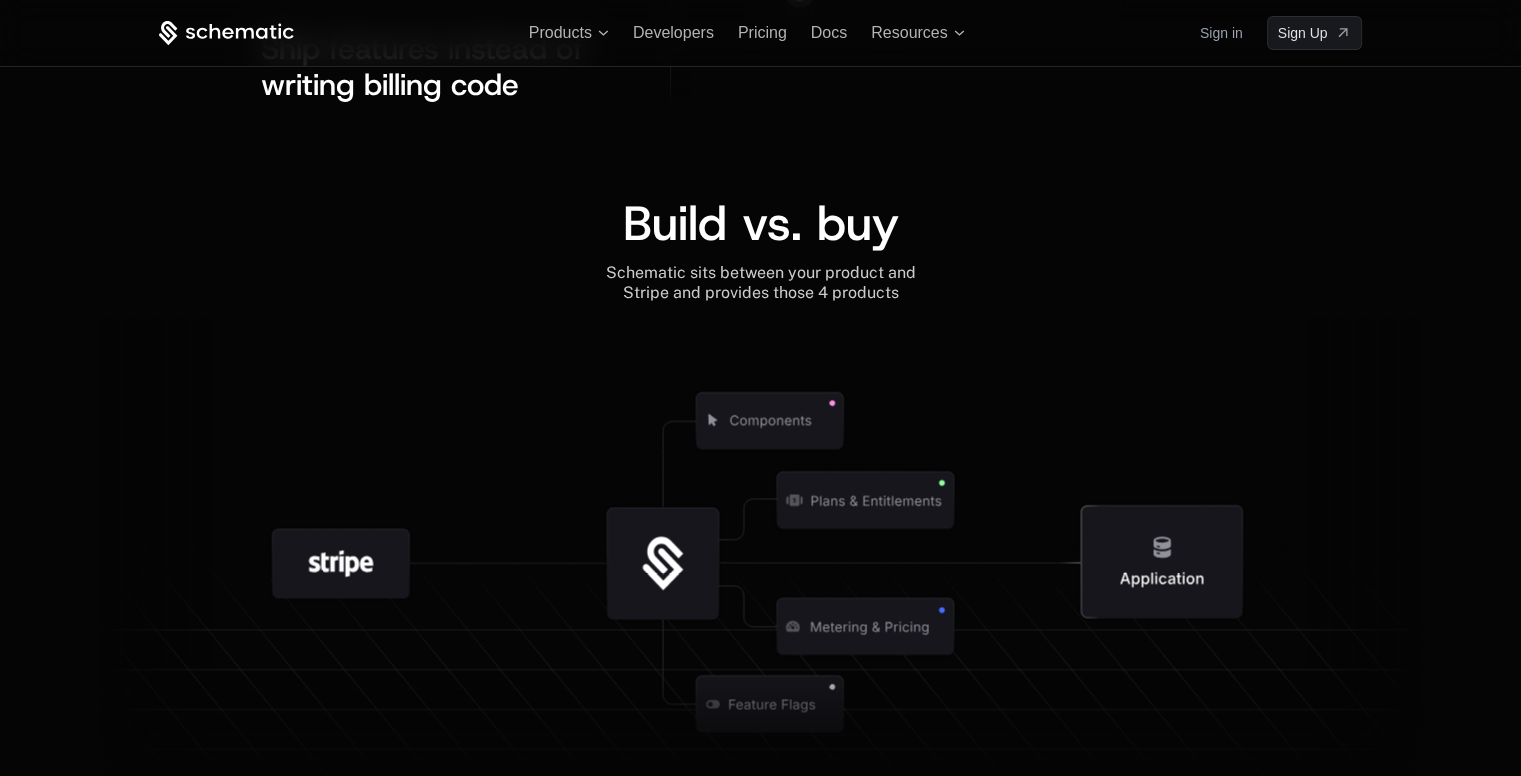 click 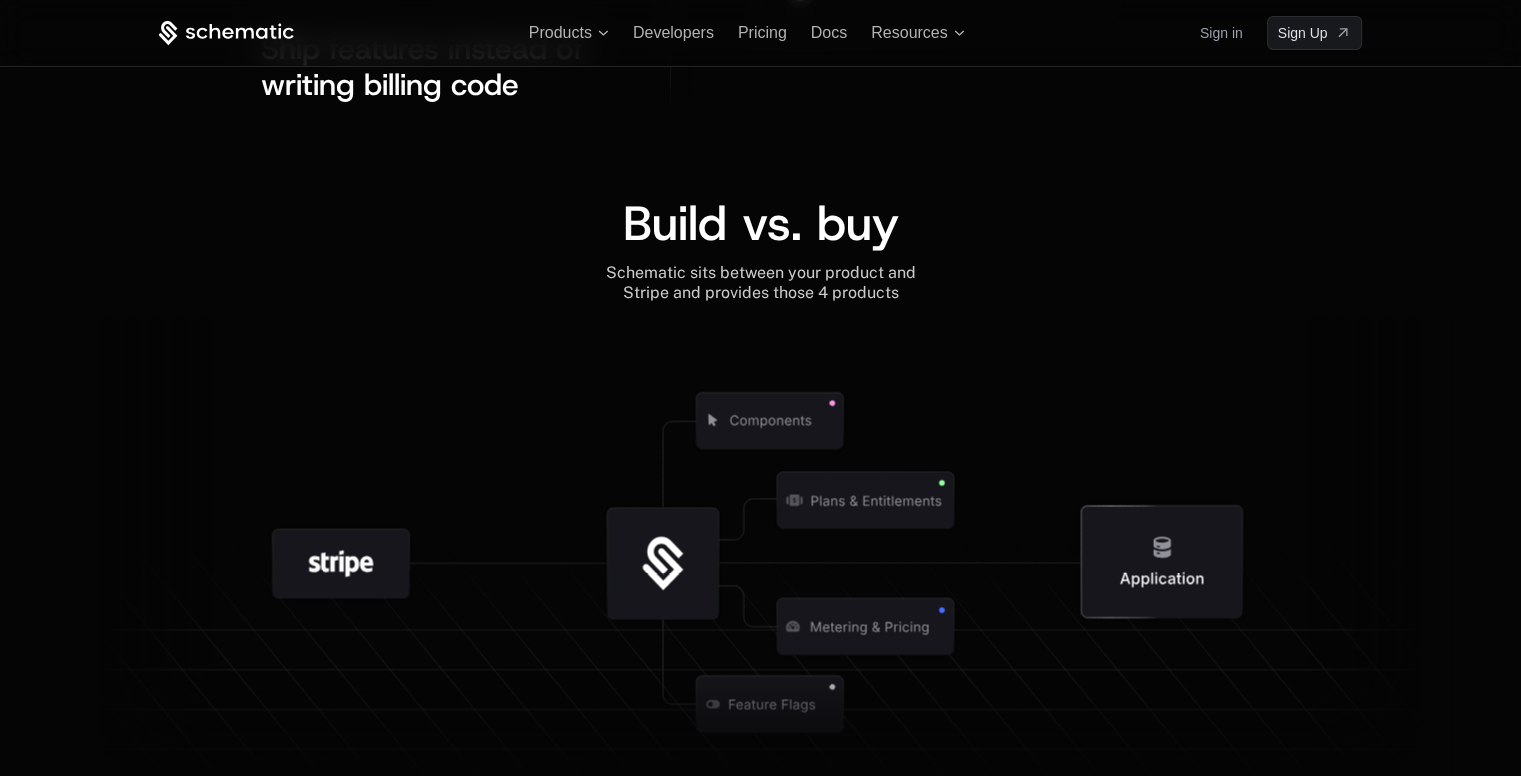 click 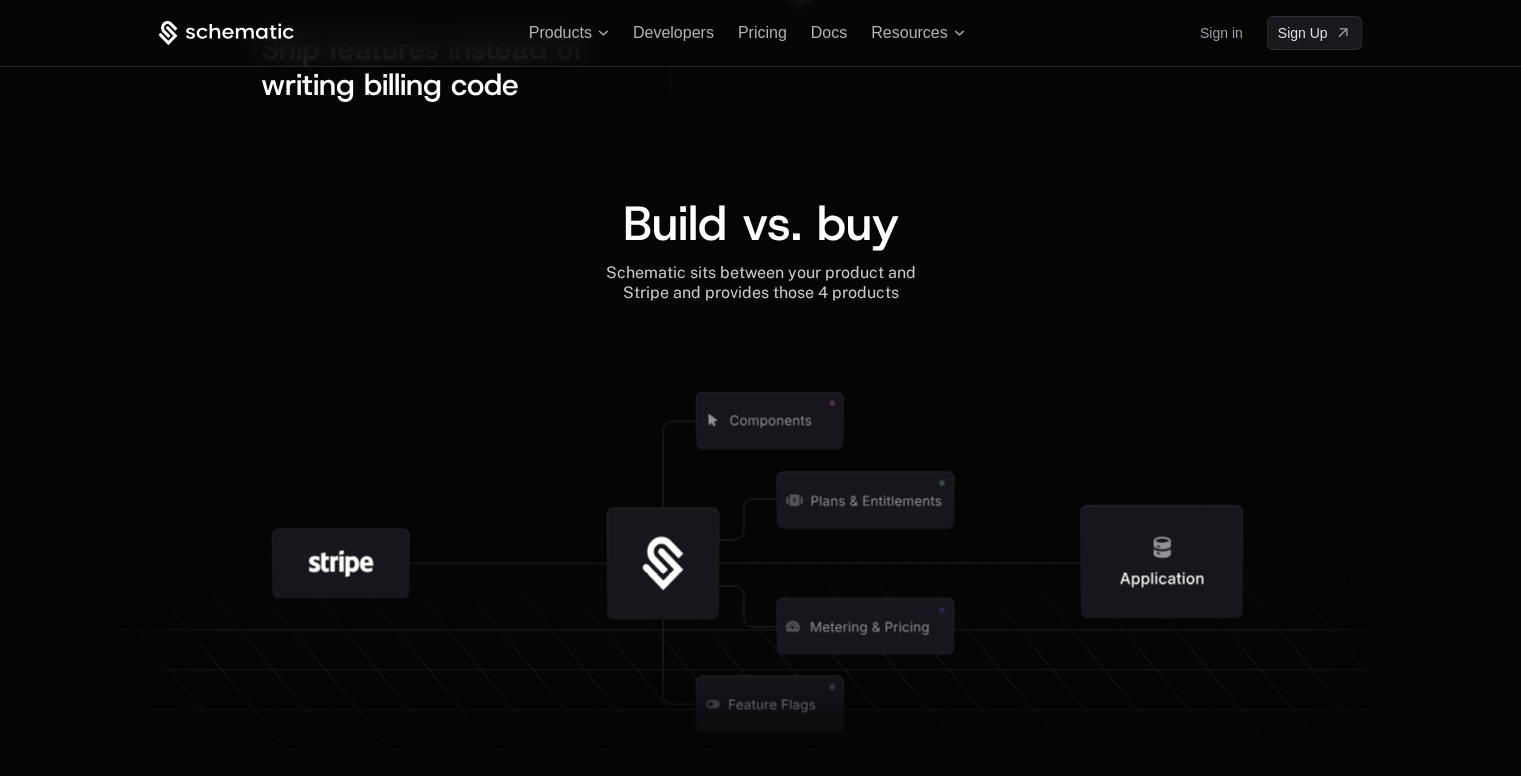 click 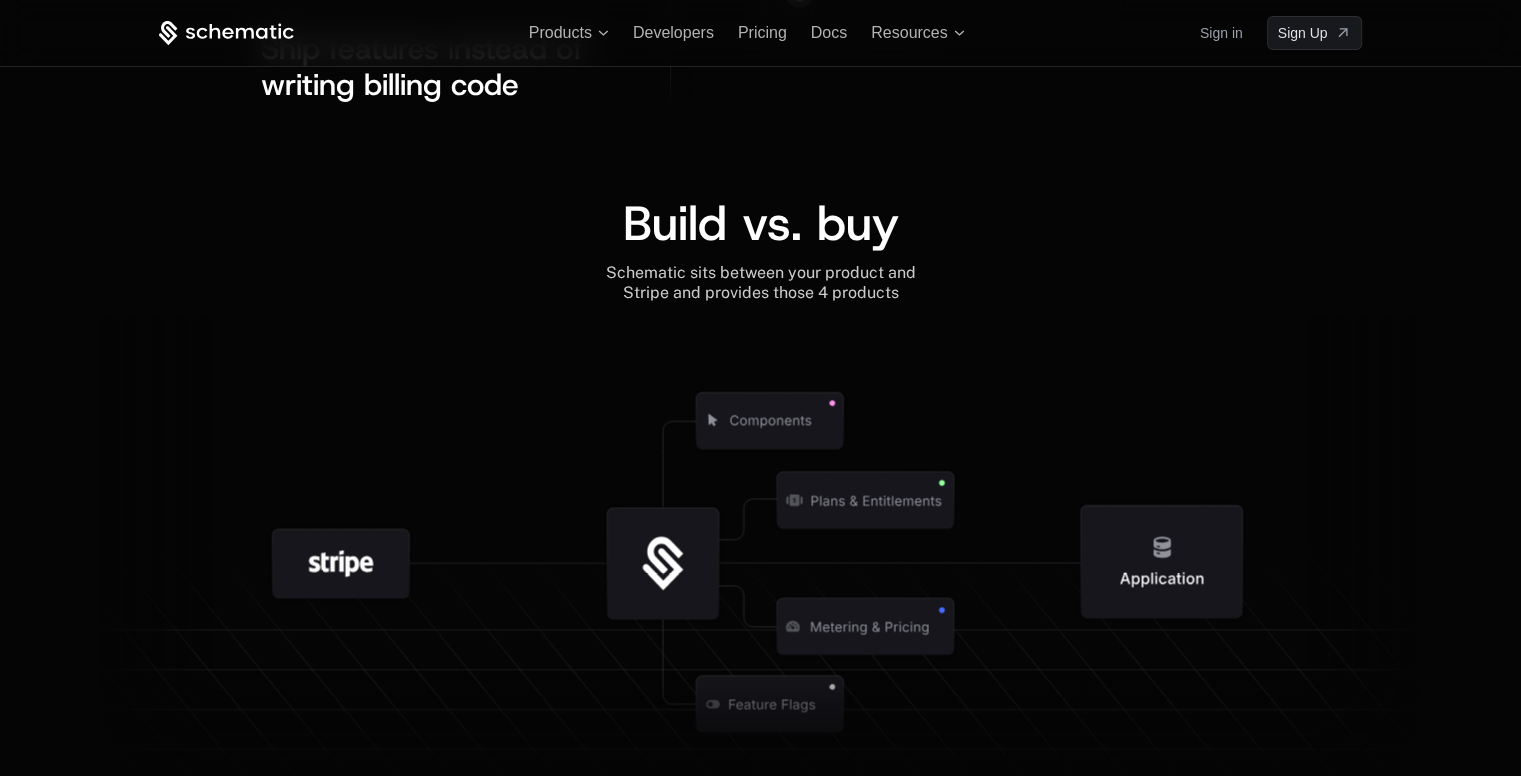 click 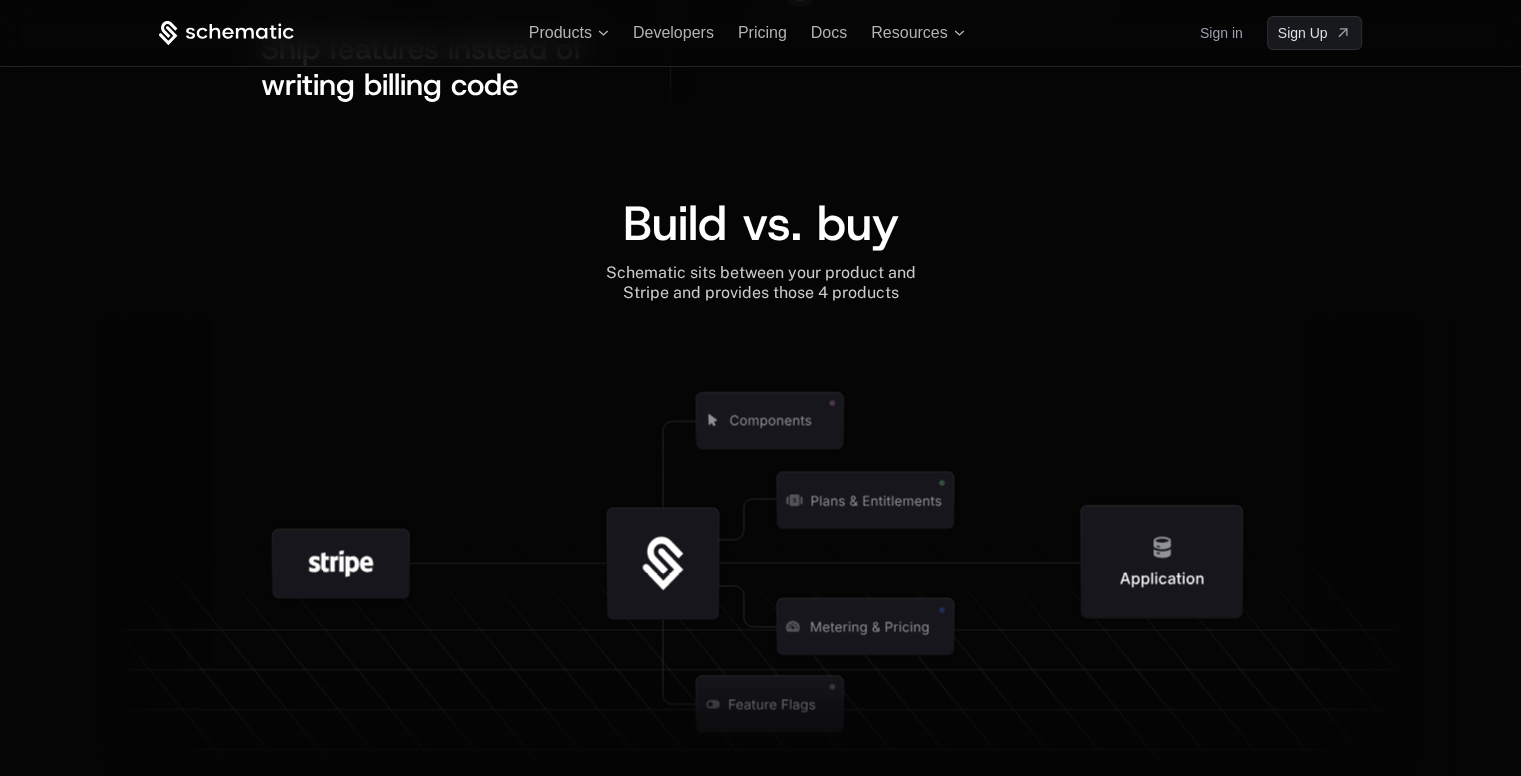 click 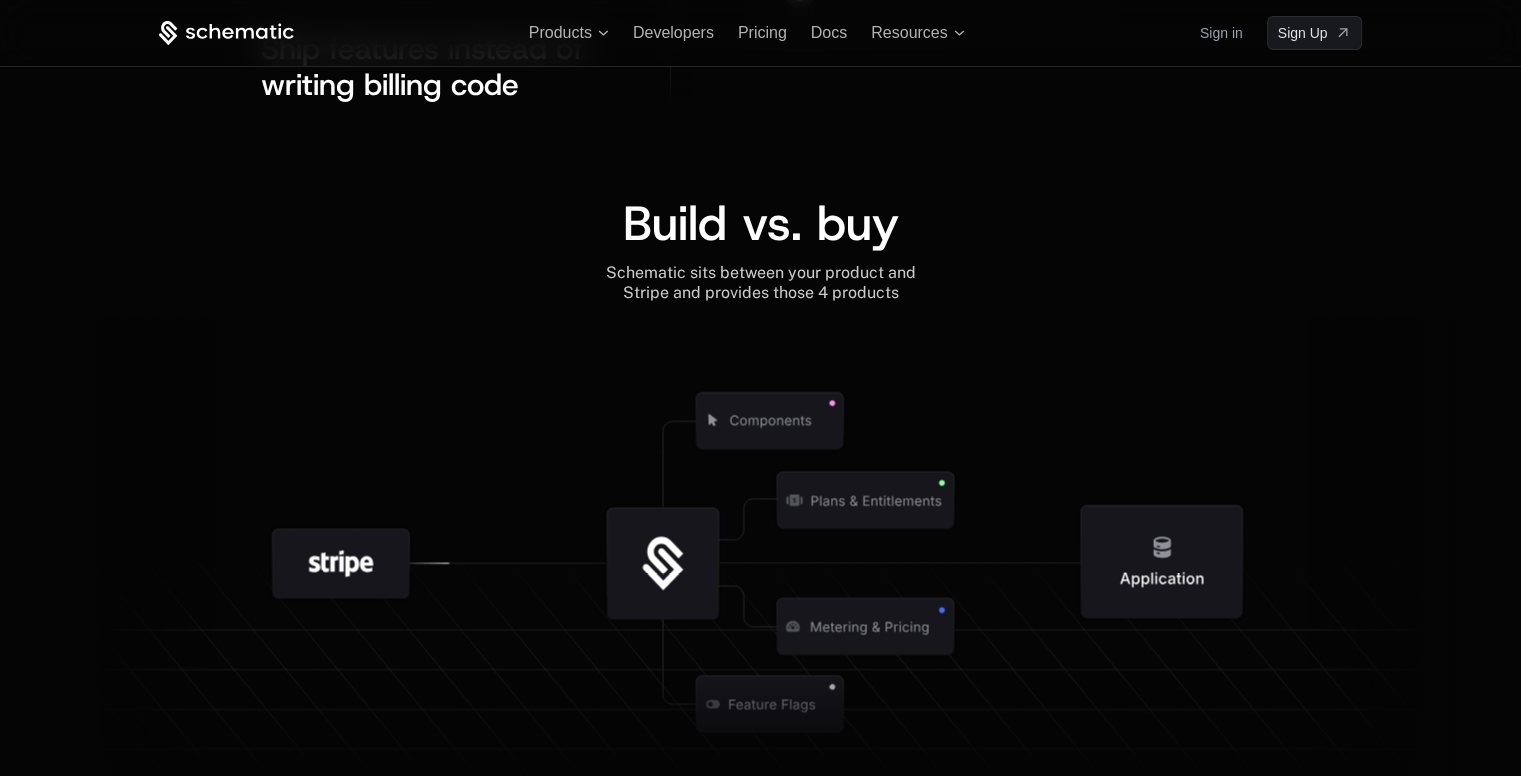 drag, startPoint x: 1230, startPoint y: 600, endPoint x: 1217, endPoint y: 597, distance: 13.341664 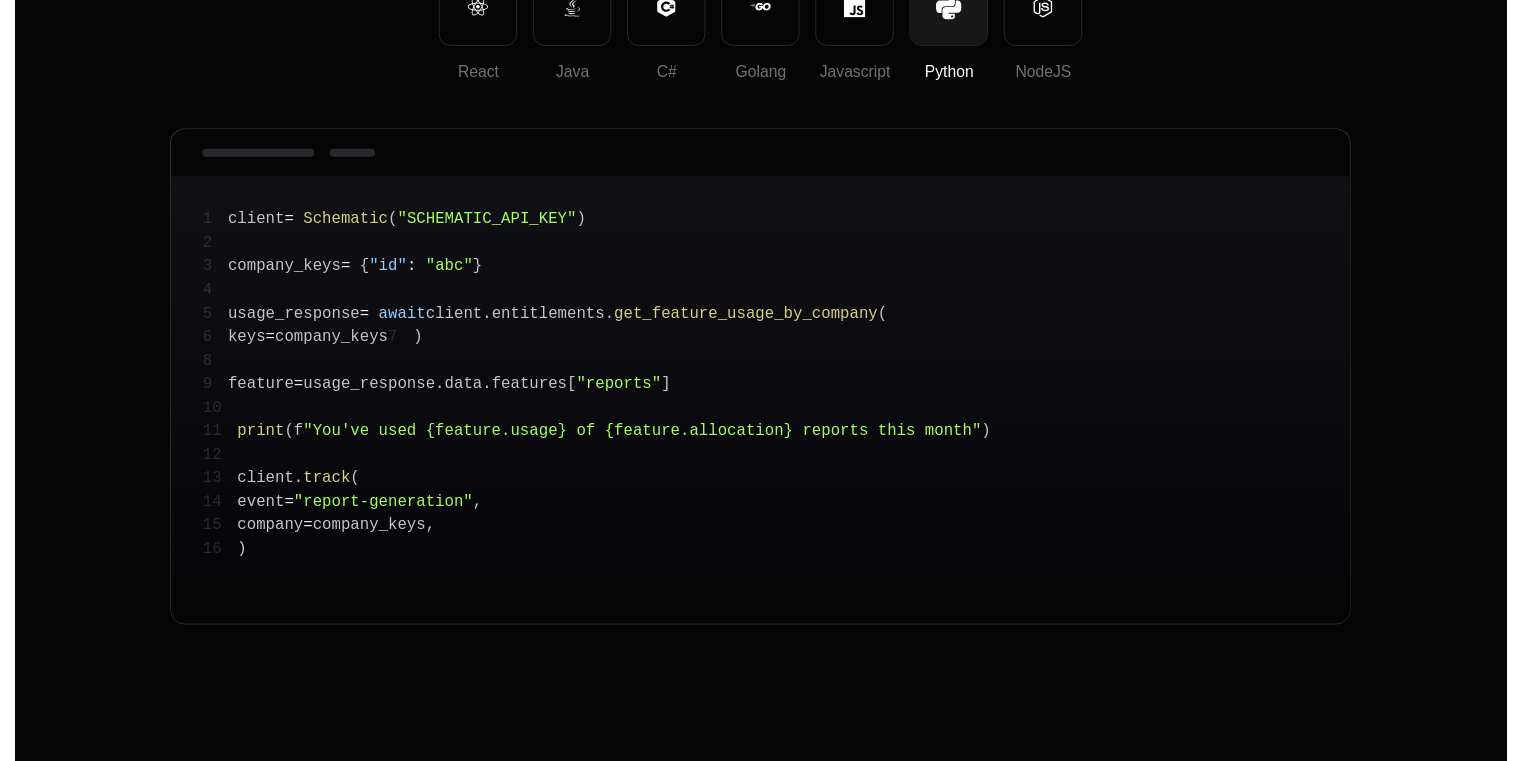 scroll, scrollTop: 0, scrollLeft: 0, axis: both 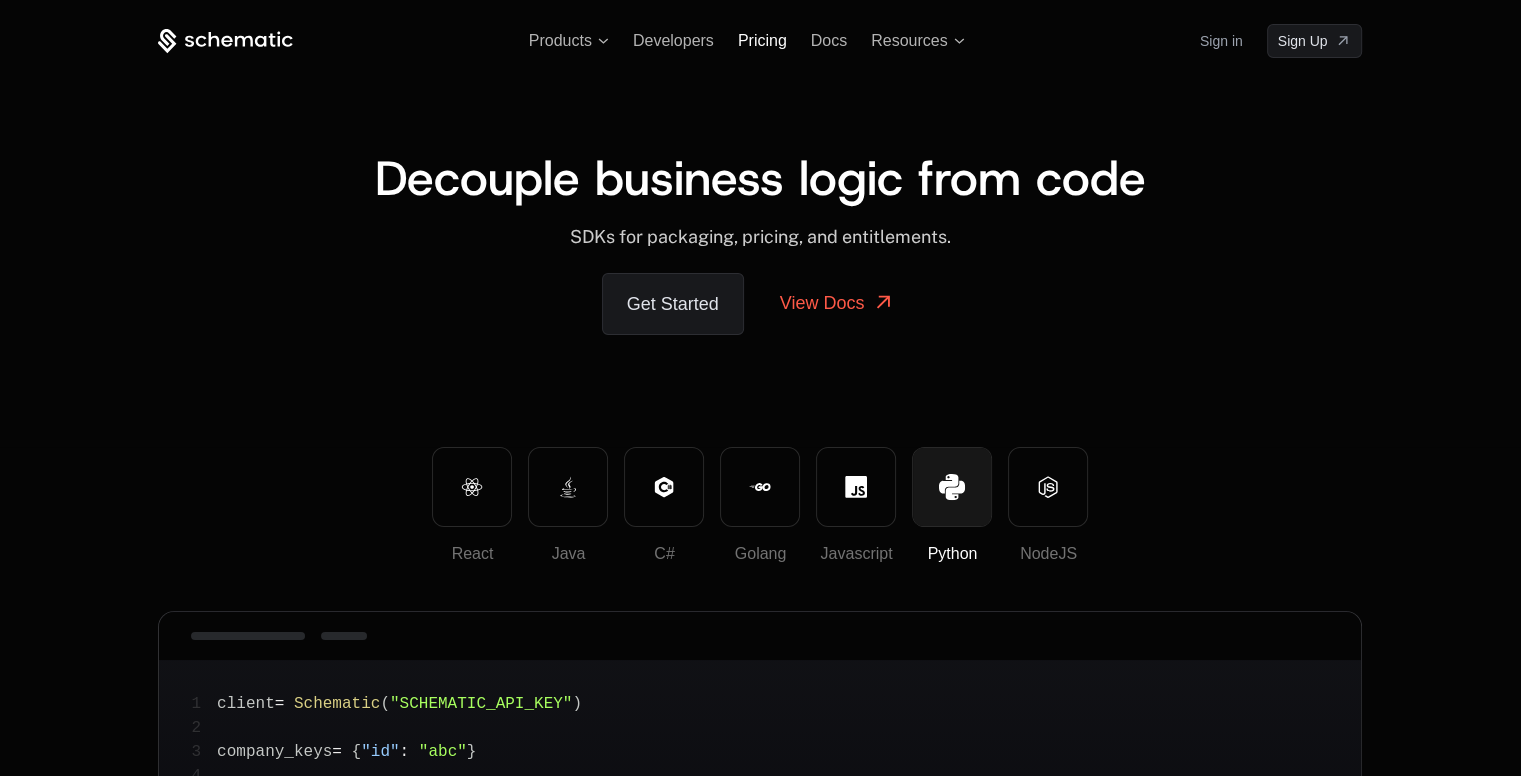 click on "Pricing" at bounding box center [762, 40] 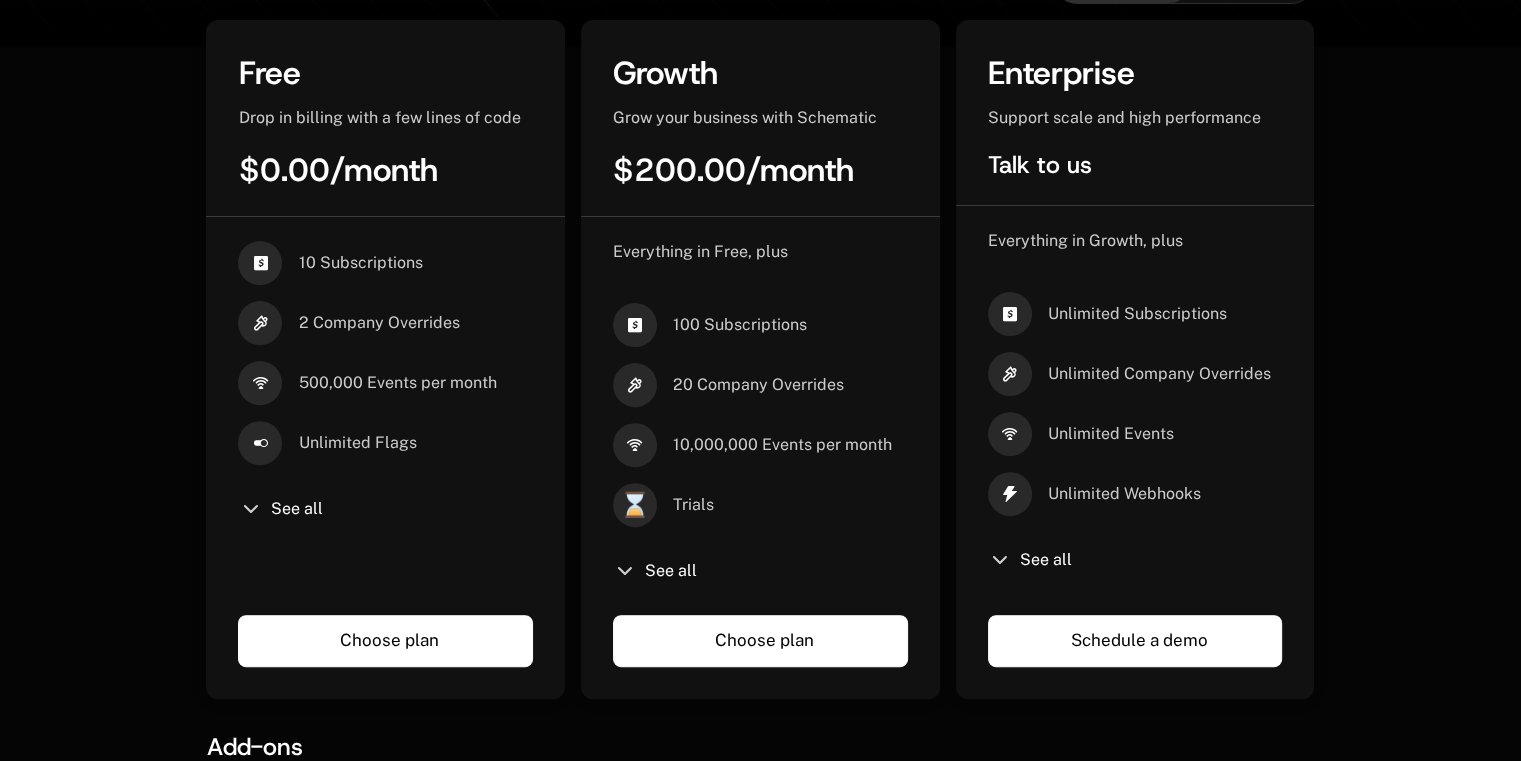 scroll, scrollTop: 600, scrollLeft: 0, axis: vertical 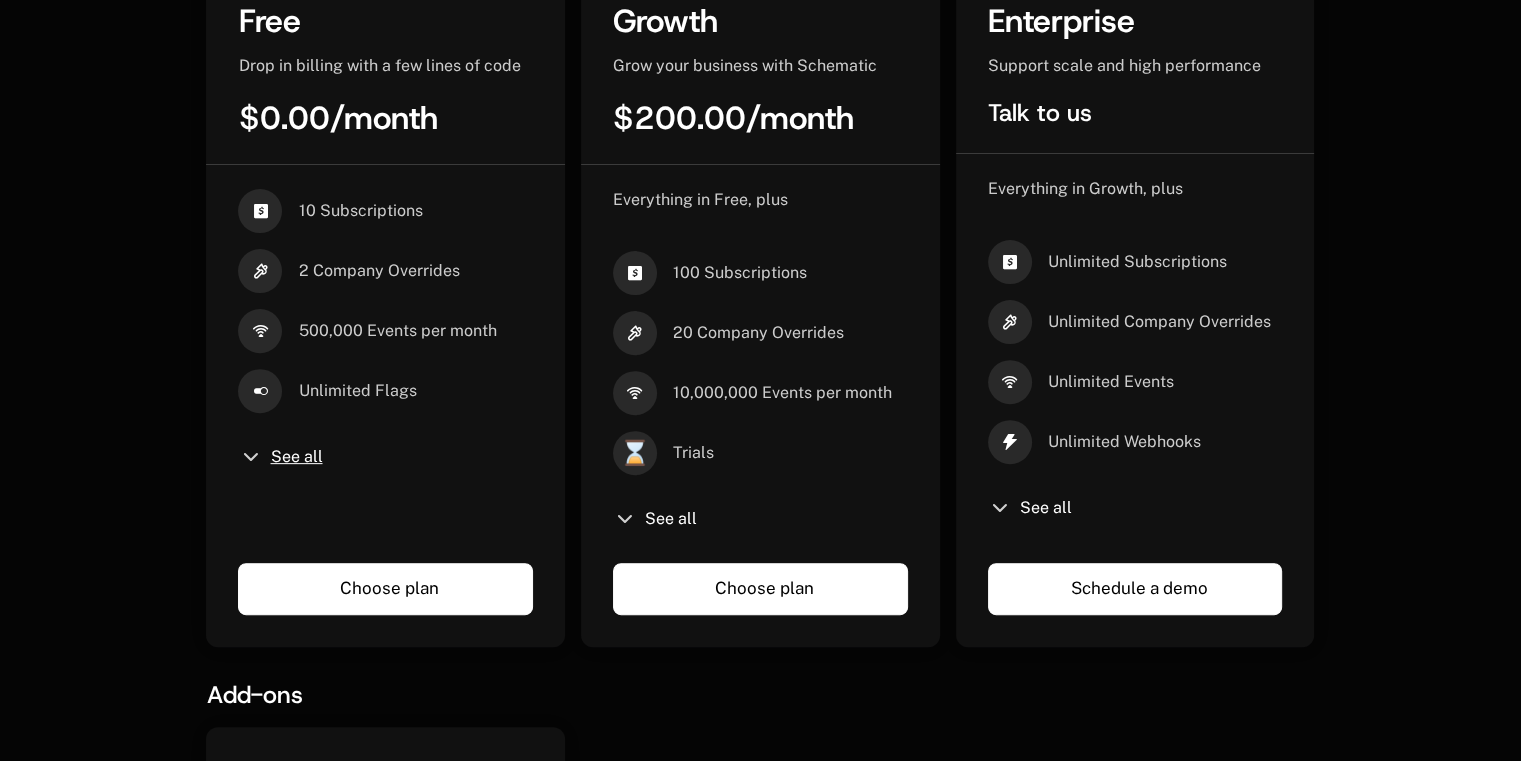 click on "See all" at bounding box center (296, 457) 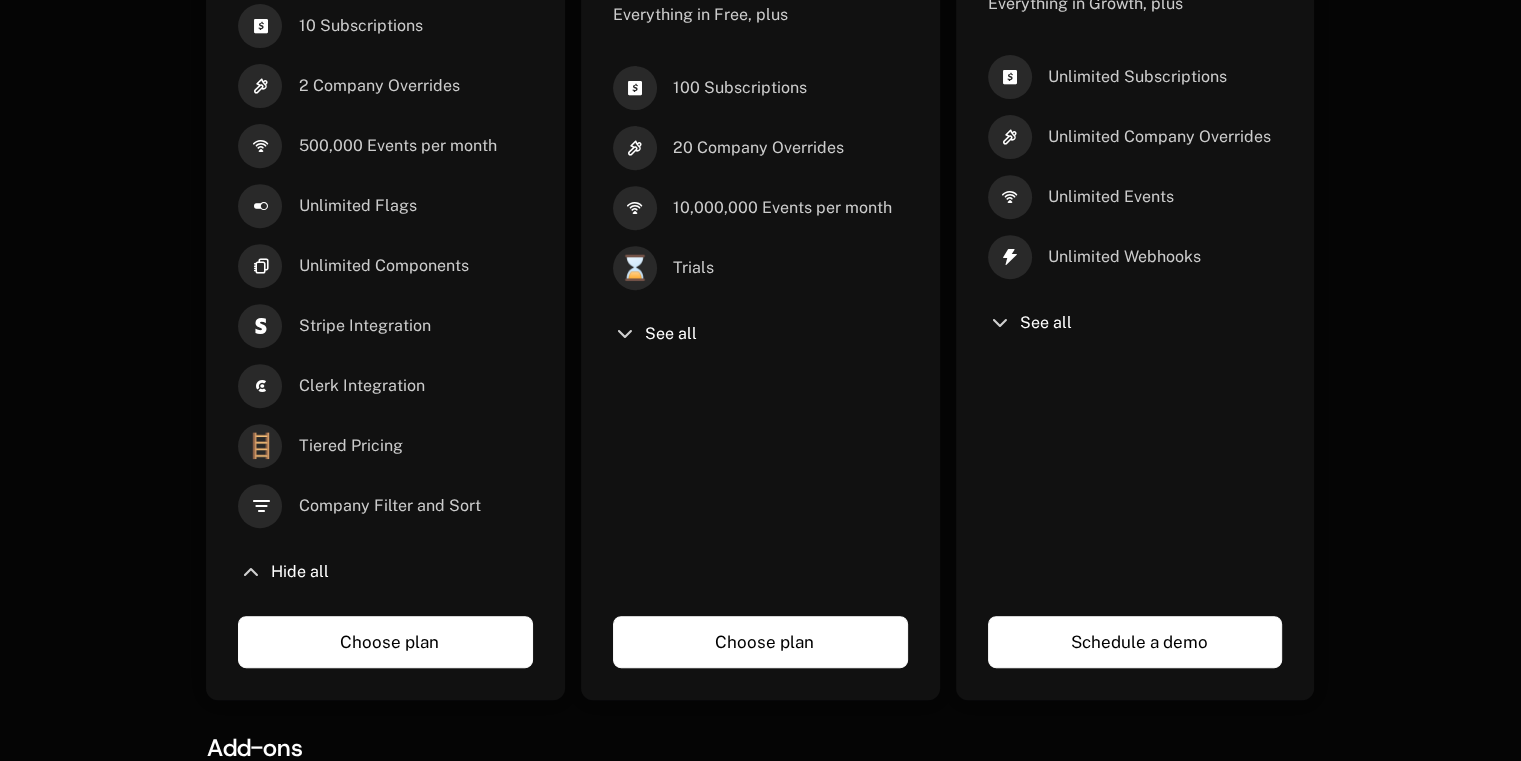 scroll, scrollTop: 800, scrollLeft: 0, axis: vertical 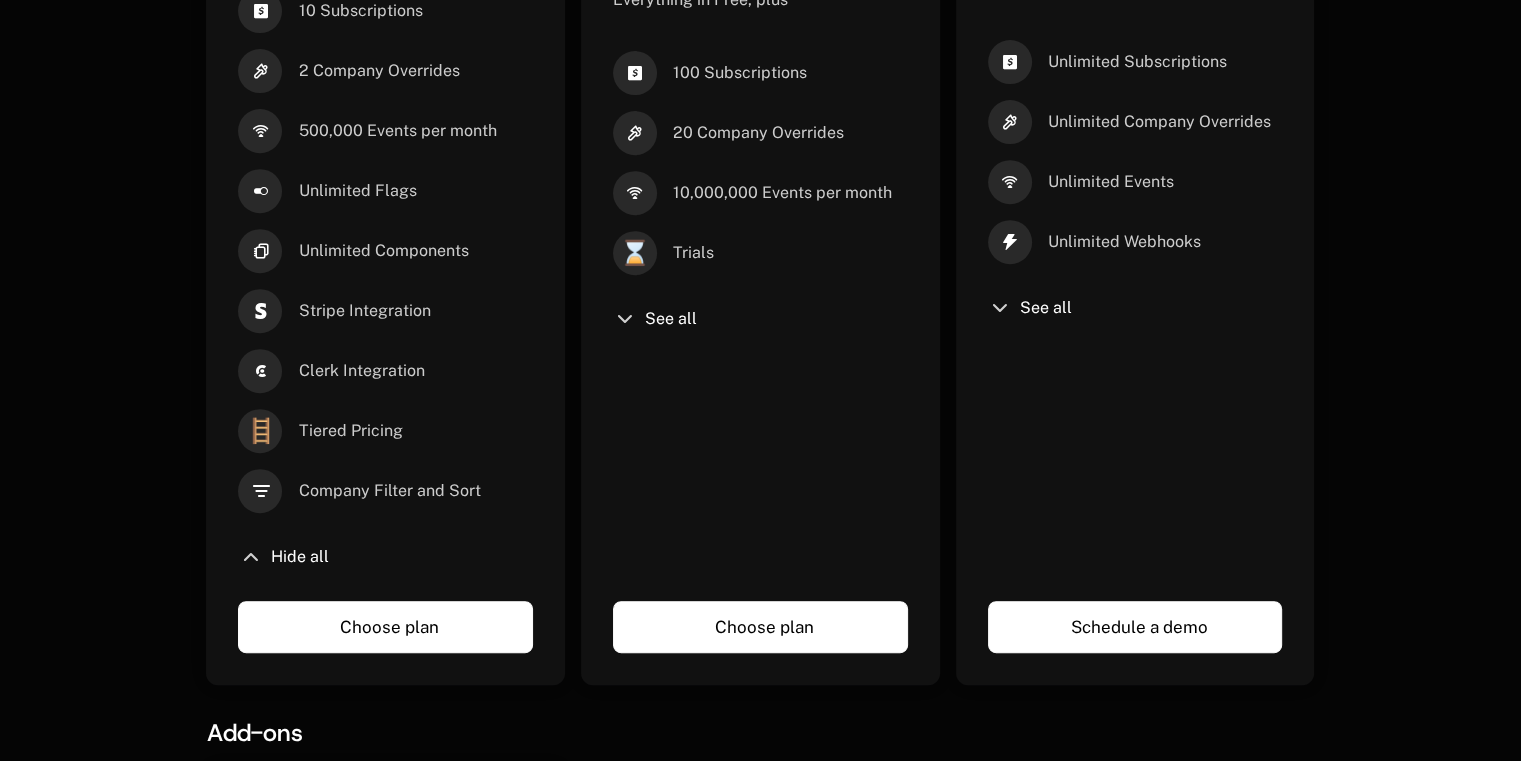 click on "Hide all" at bounding box center (385, 557) 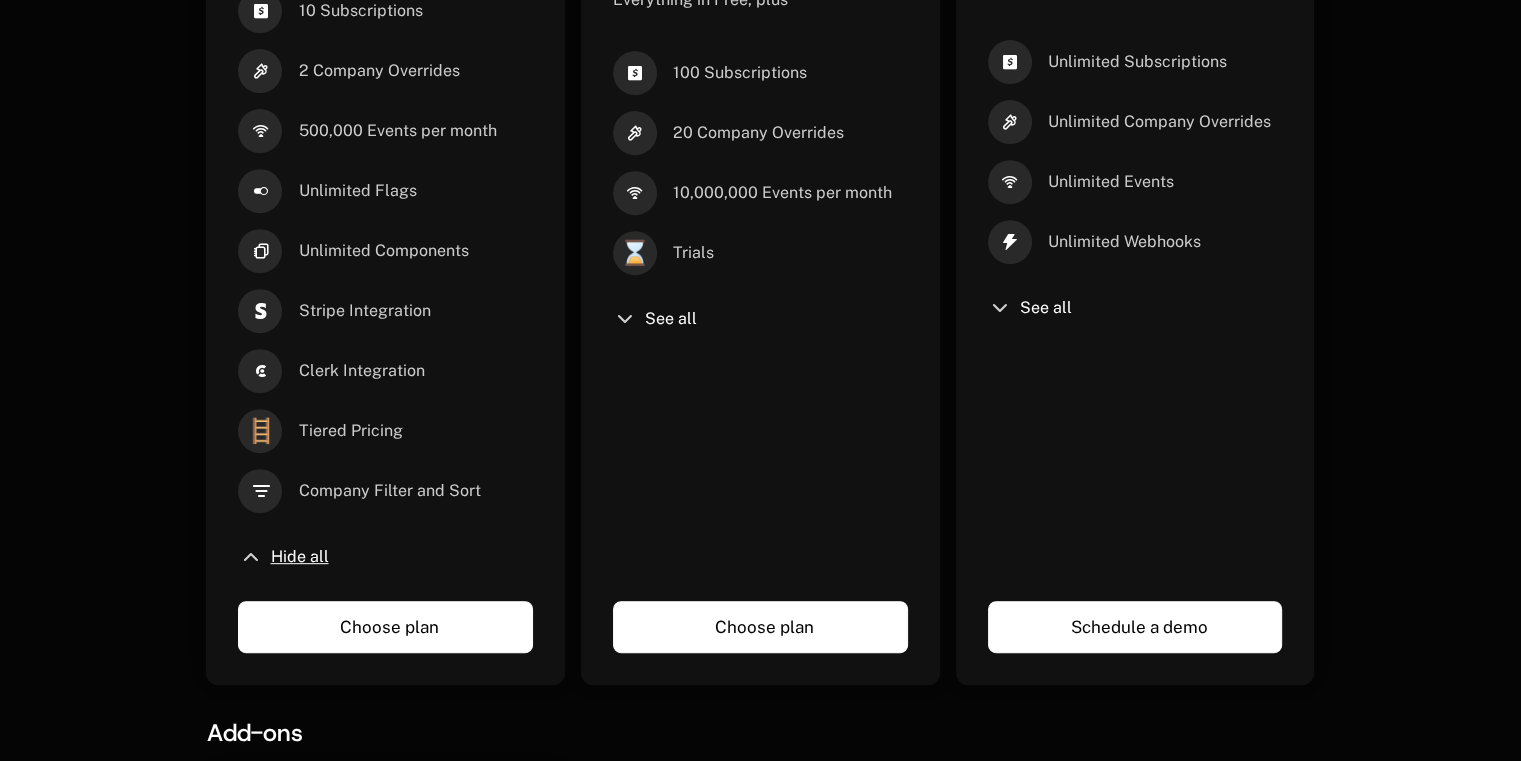 click on "Hide all" at bounding box center (299, 557) 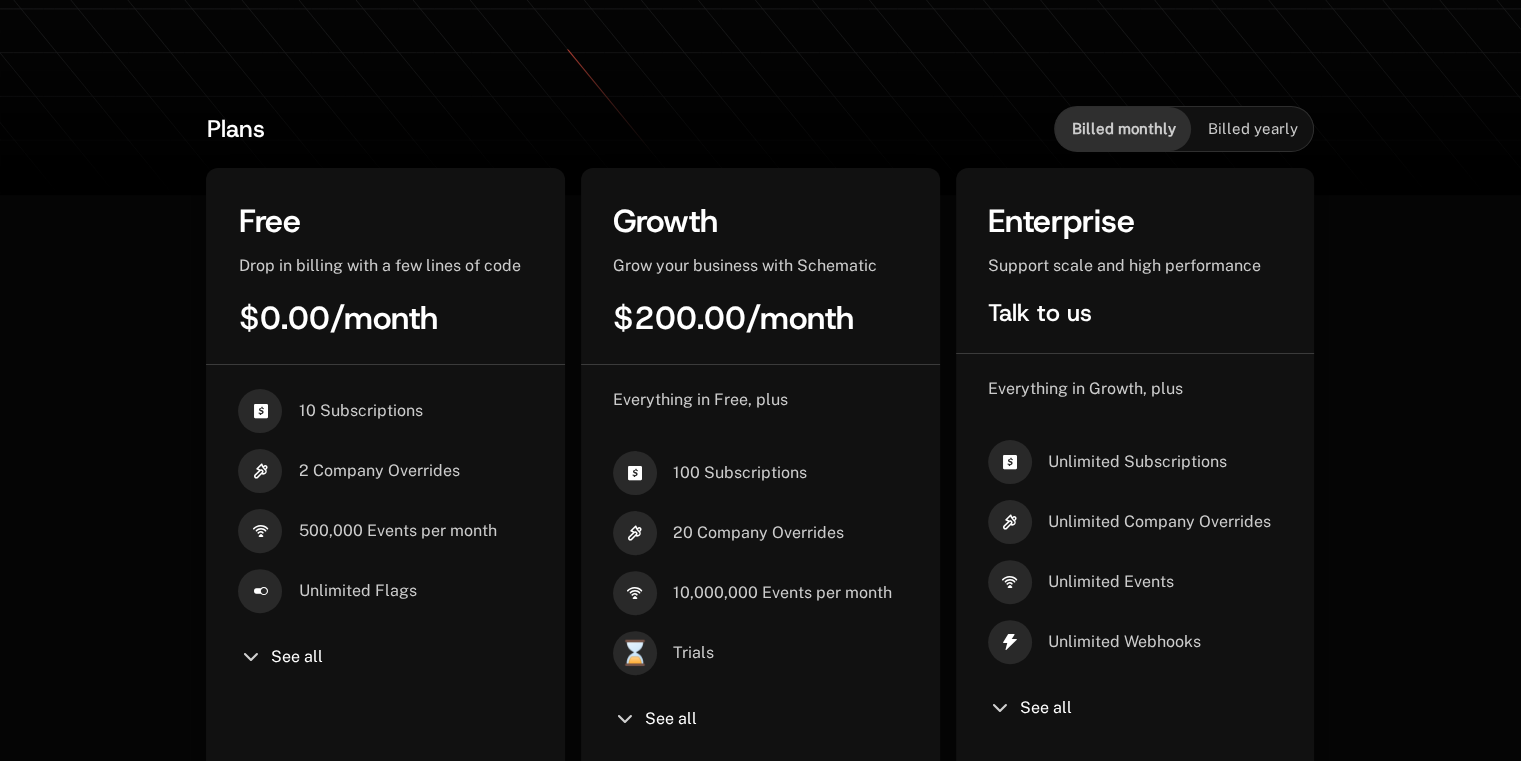 scroll, scrollTop: 0, scrollLeft: 0, axis: both 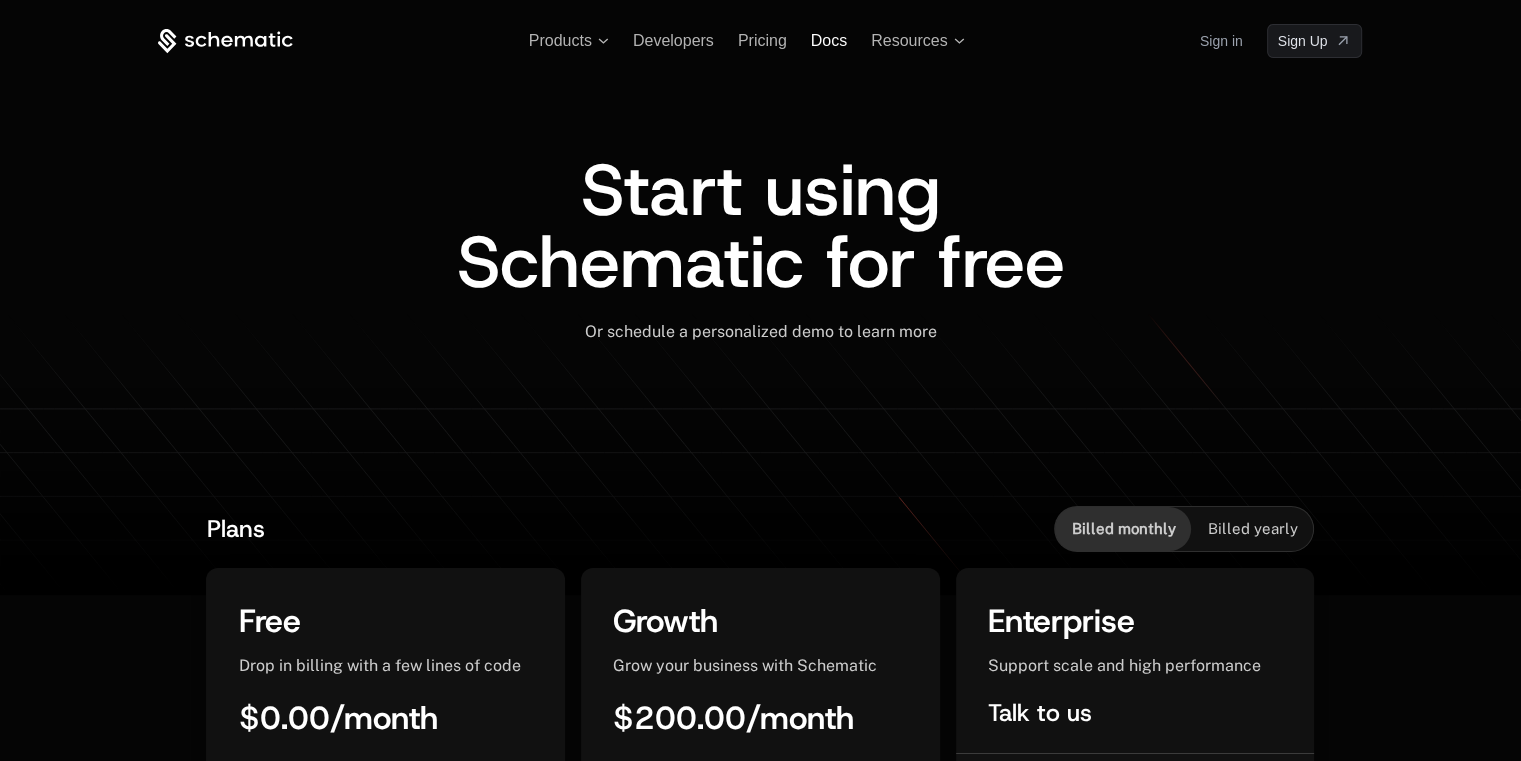 click on "Docs" at bounding box center [829, 40] 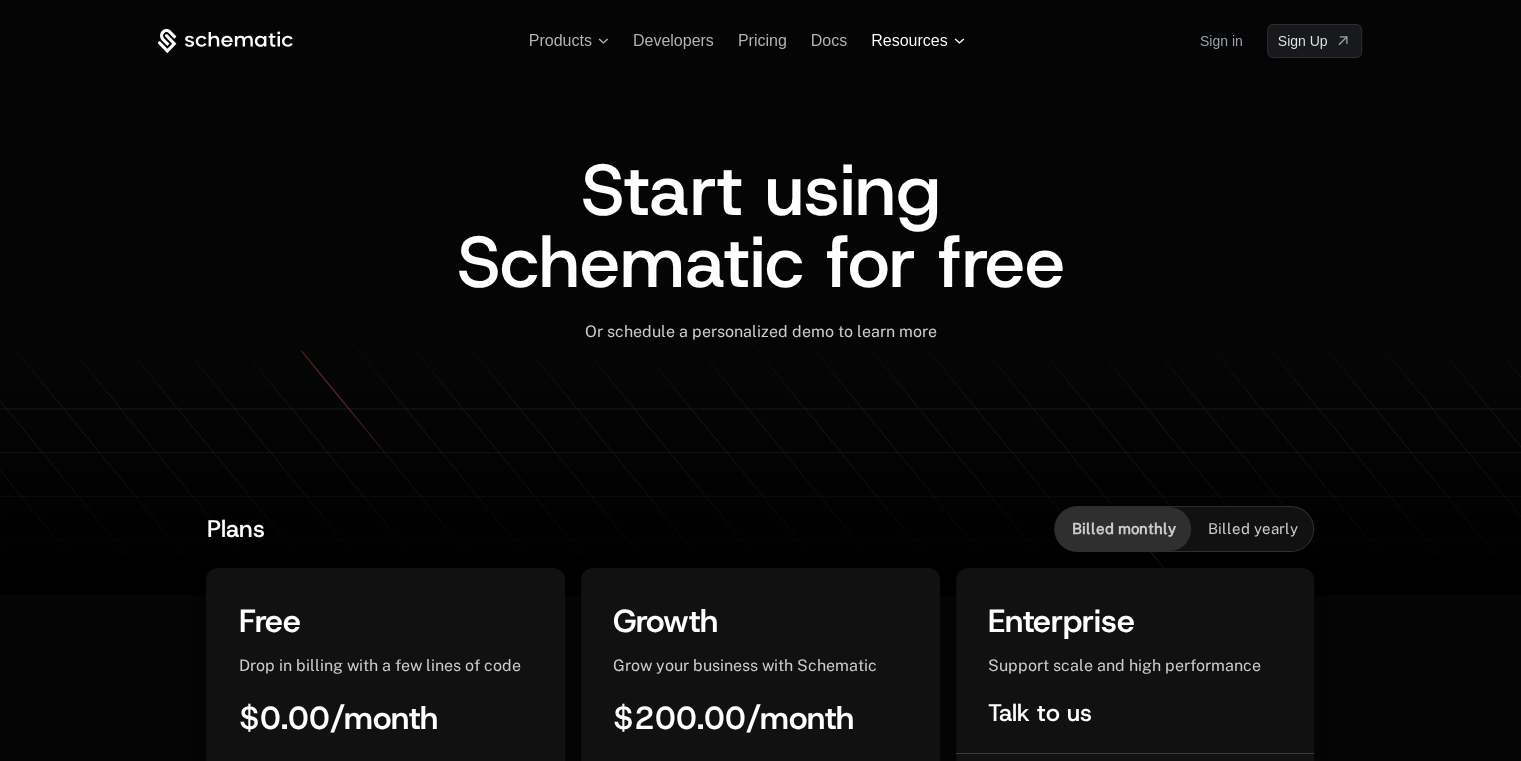 click on "Resources" at bounding box center [909, 41] 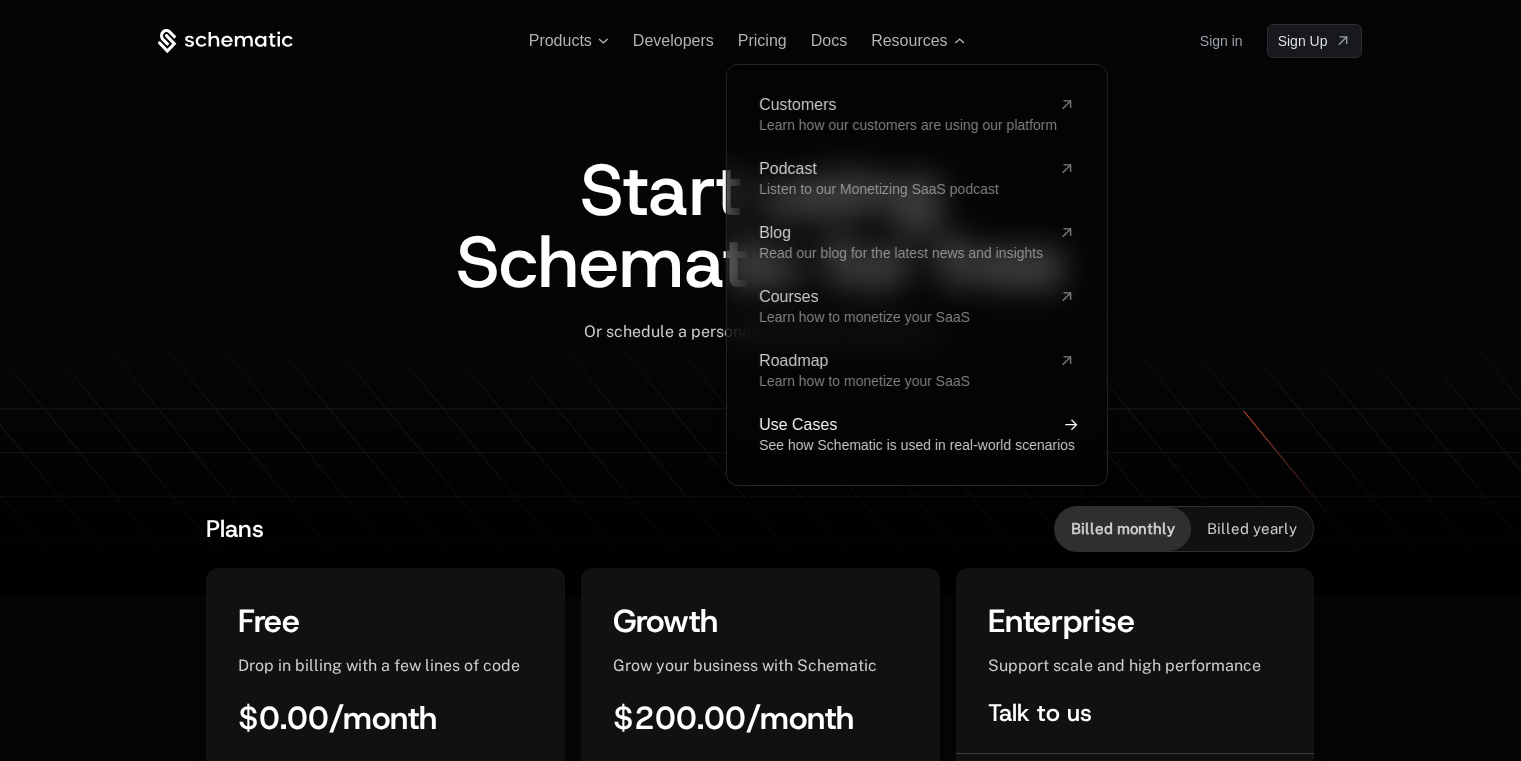 scroll, scrollTop: 0, scrollLeft: 0, axis: both 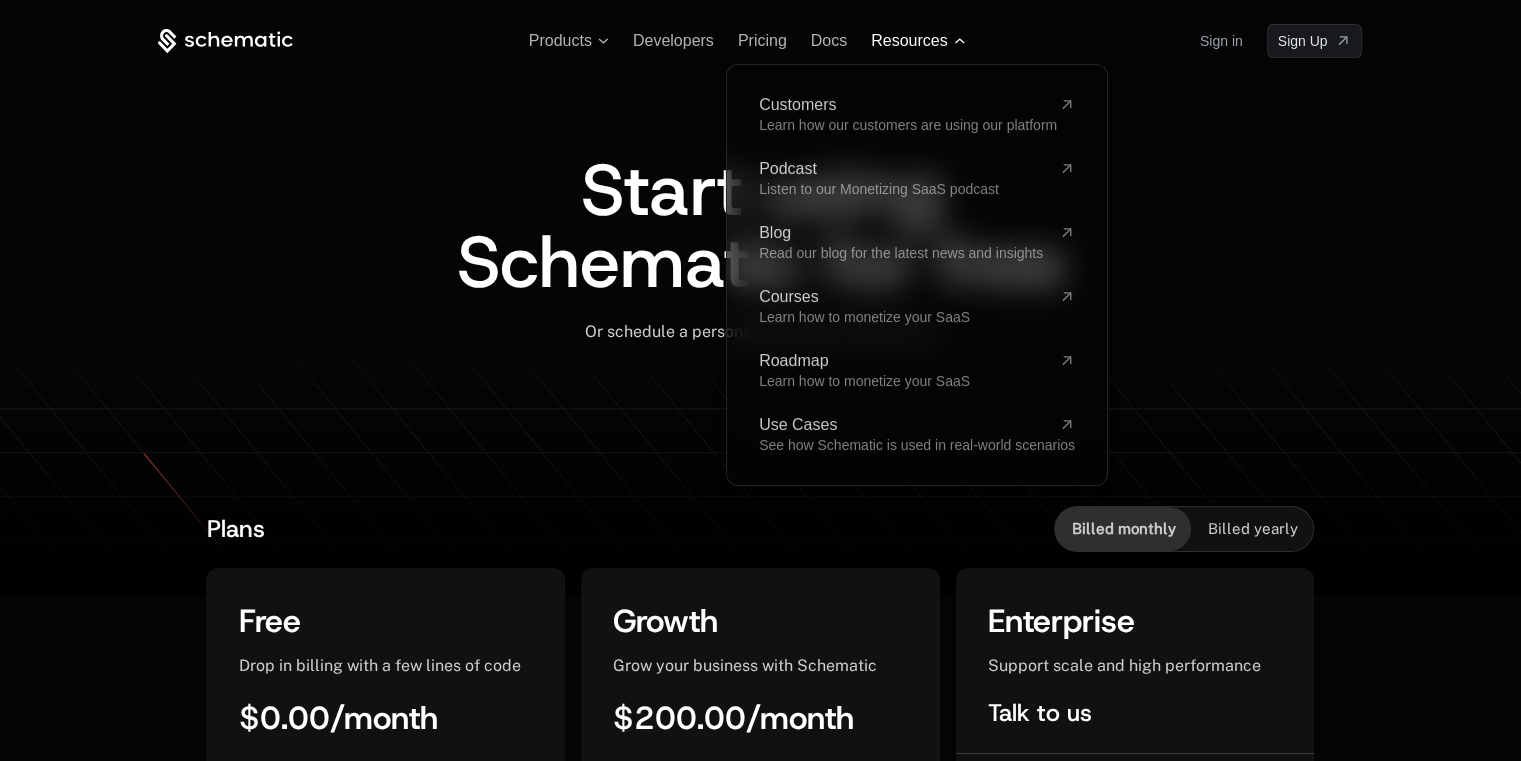 click on "Resources" at bounding box center (909, 41) 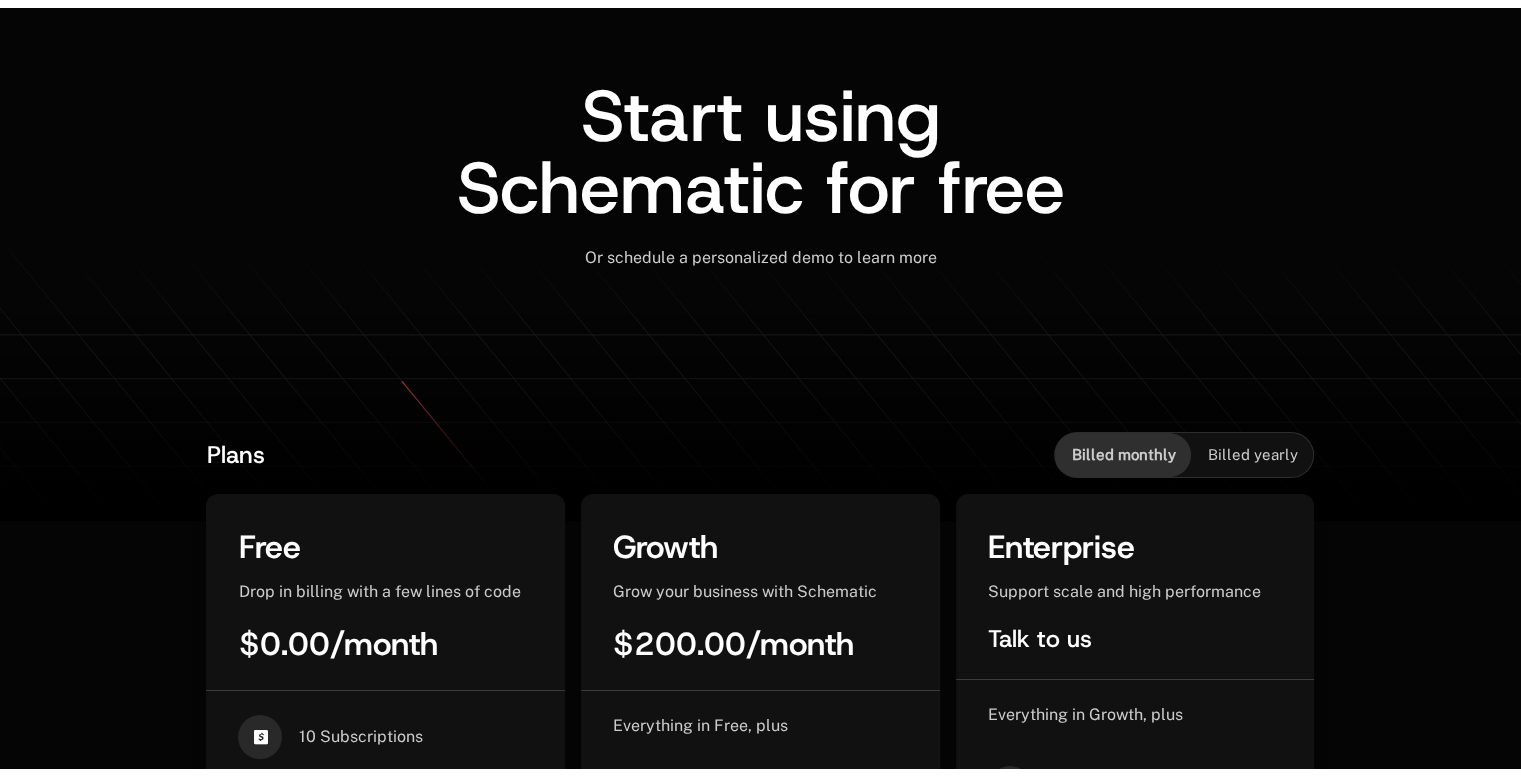 scroll, scrollTop: 0, scrollLeft: 0, axis: both 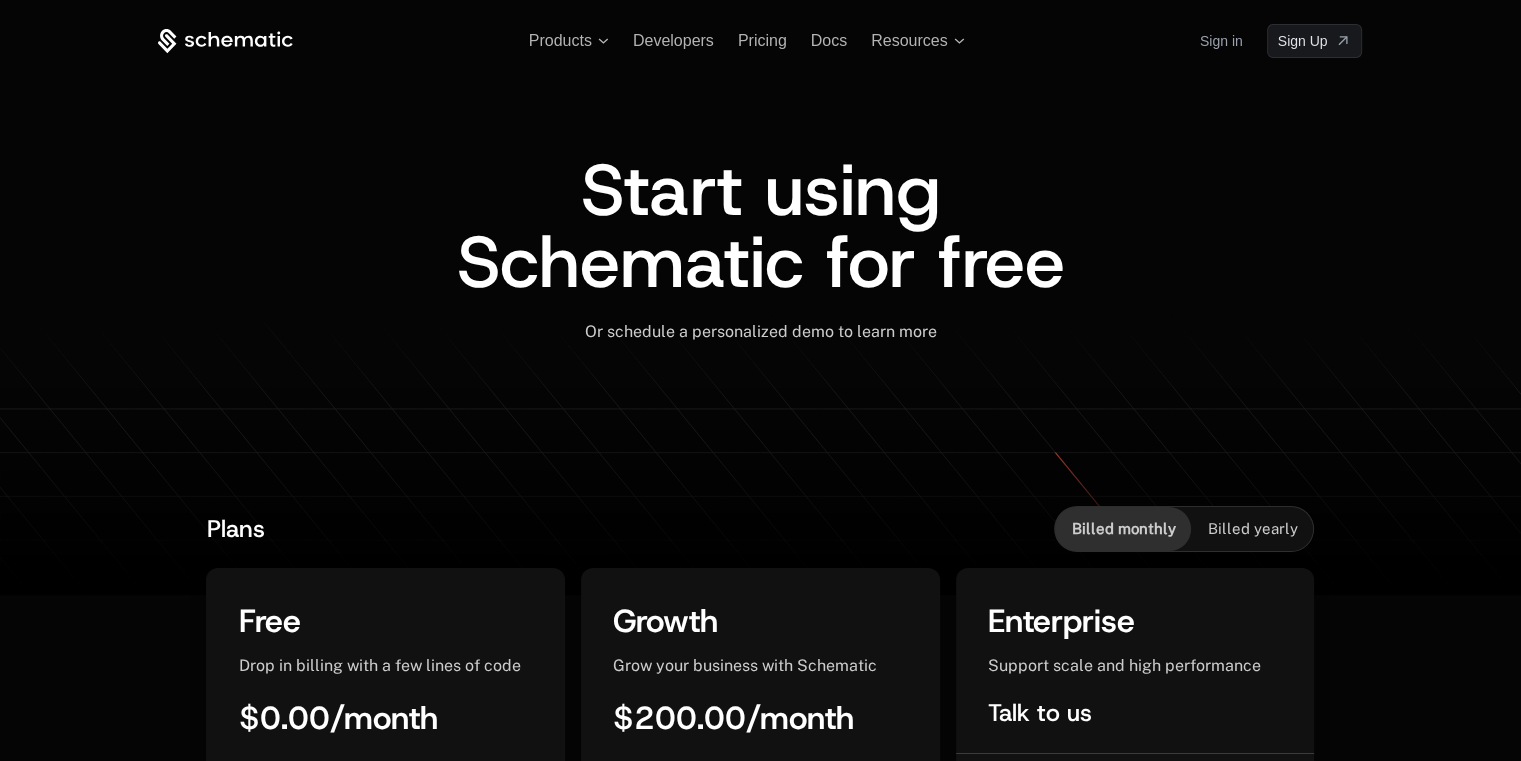 click 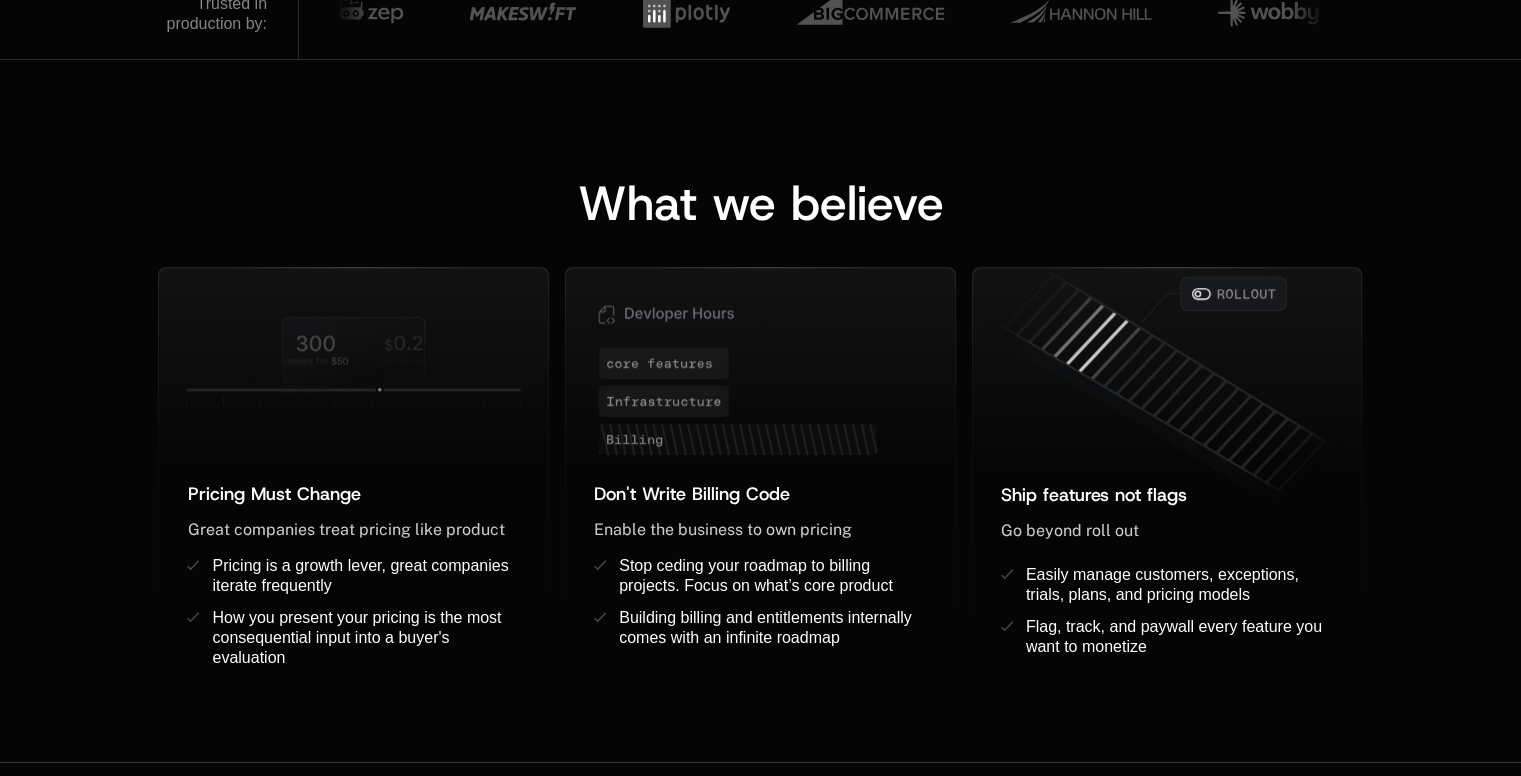 scroll, scrollTop: 1530, scrollLeft: 0, axis: vertical 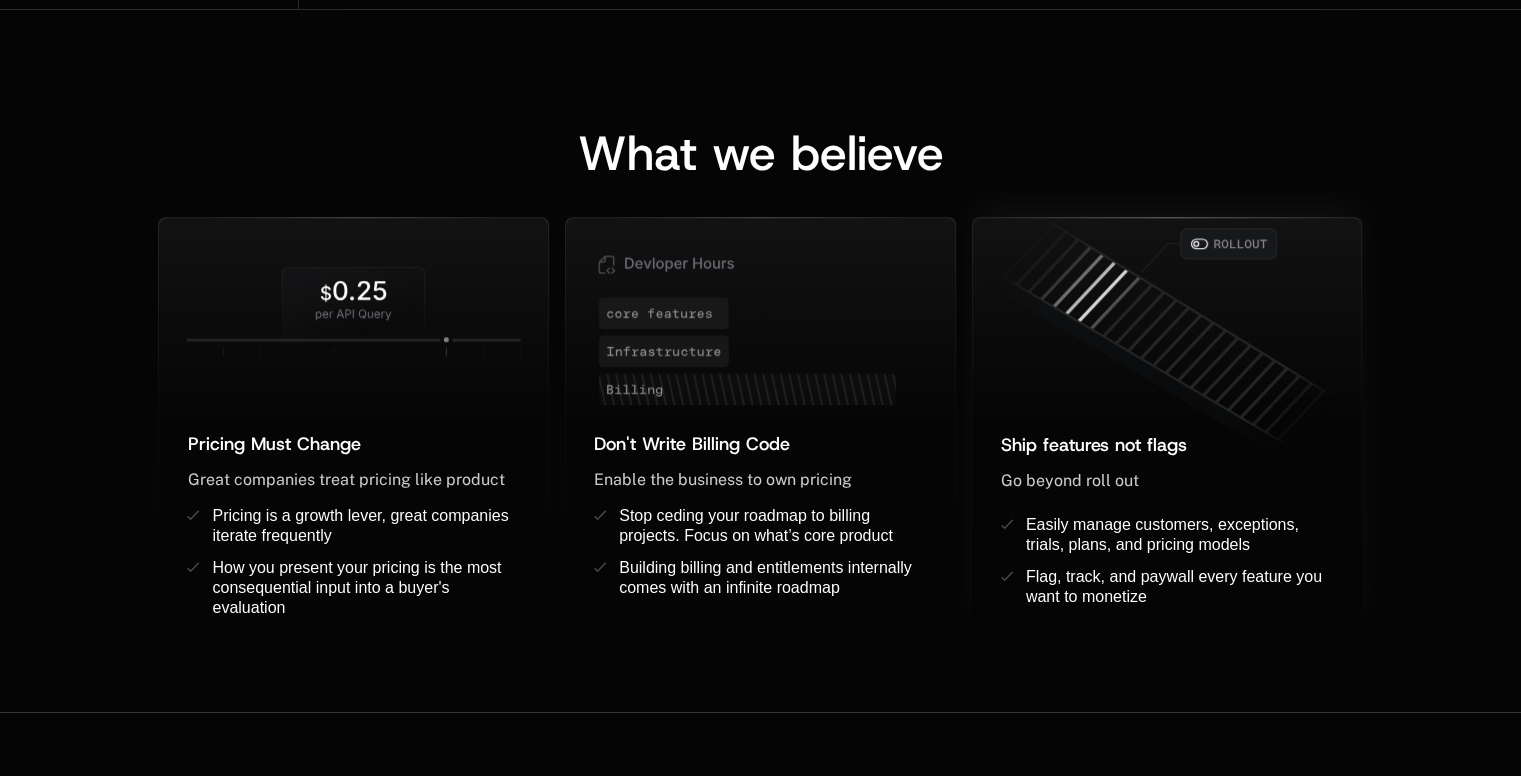 click 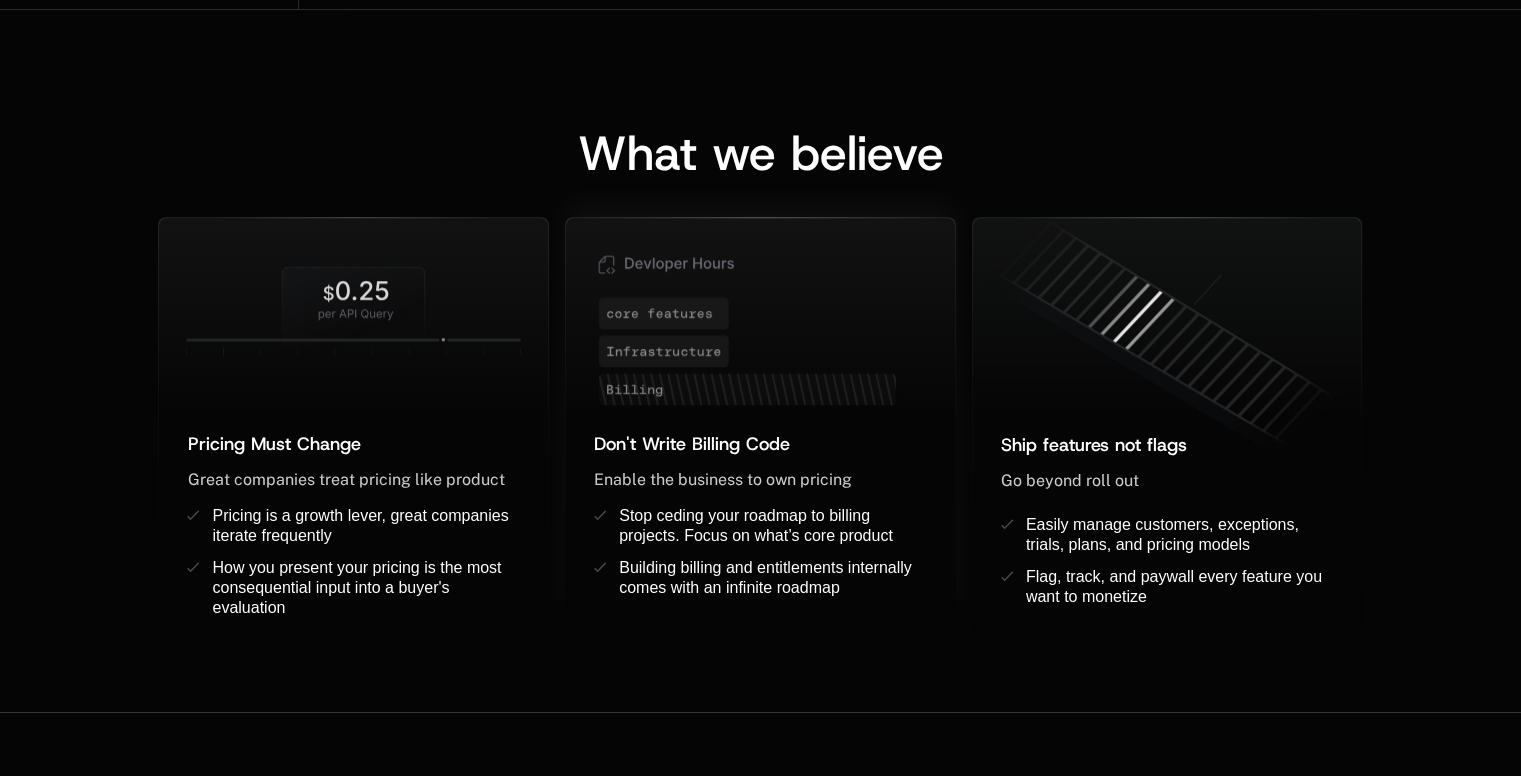 click 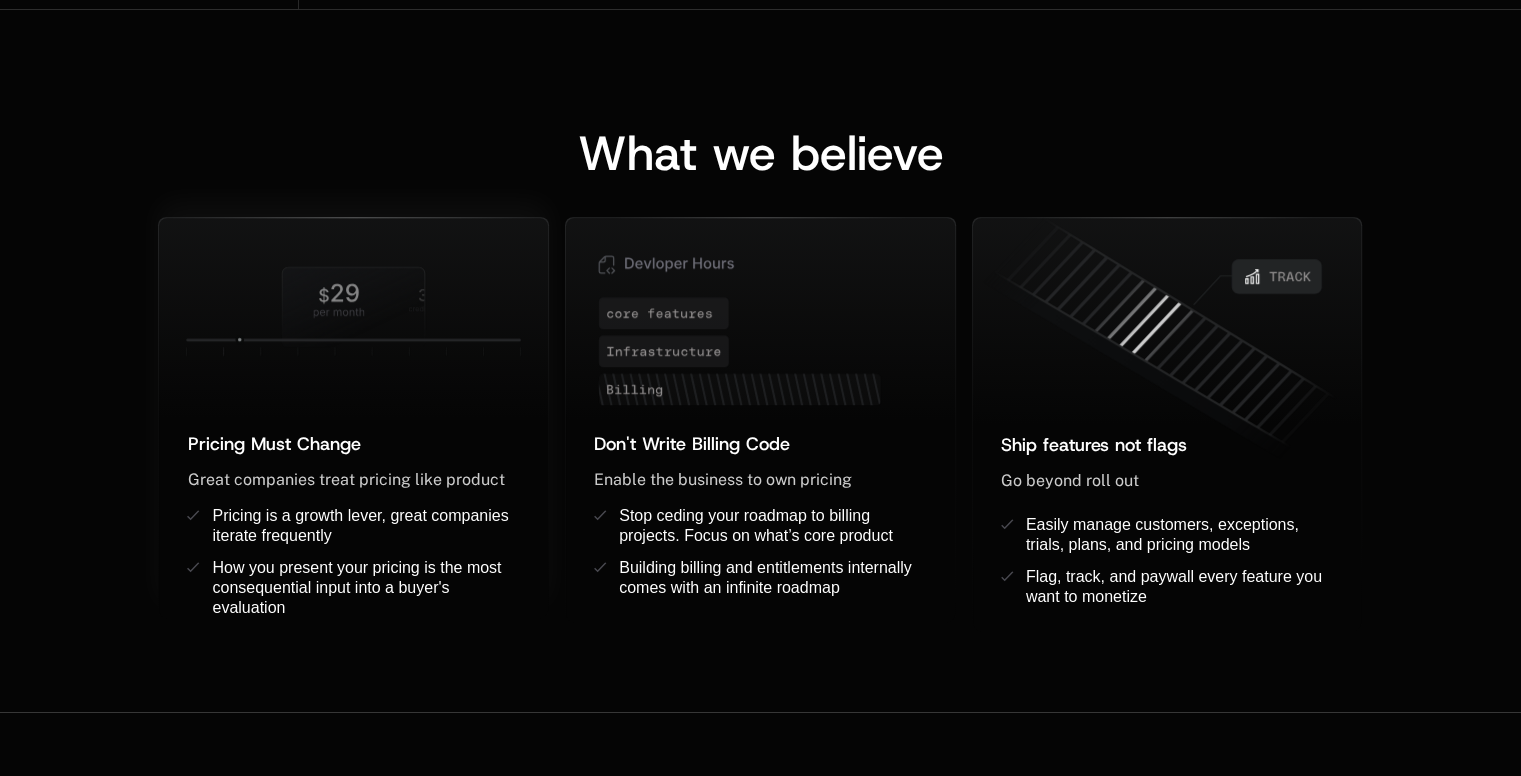 click 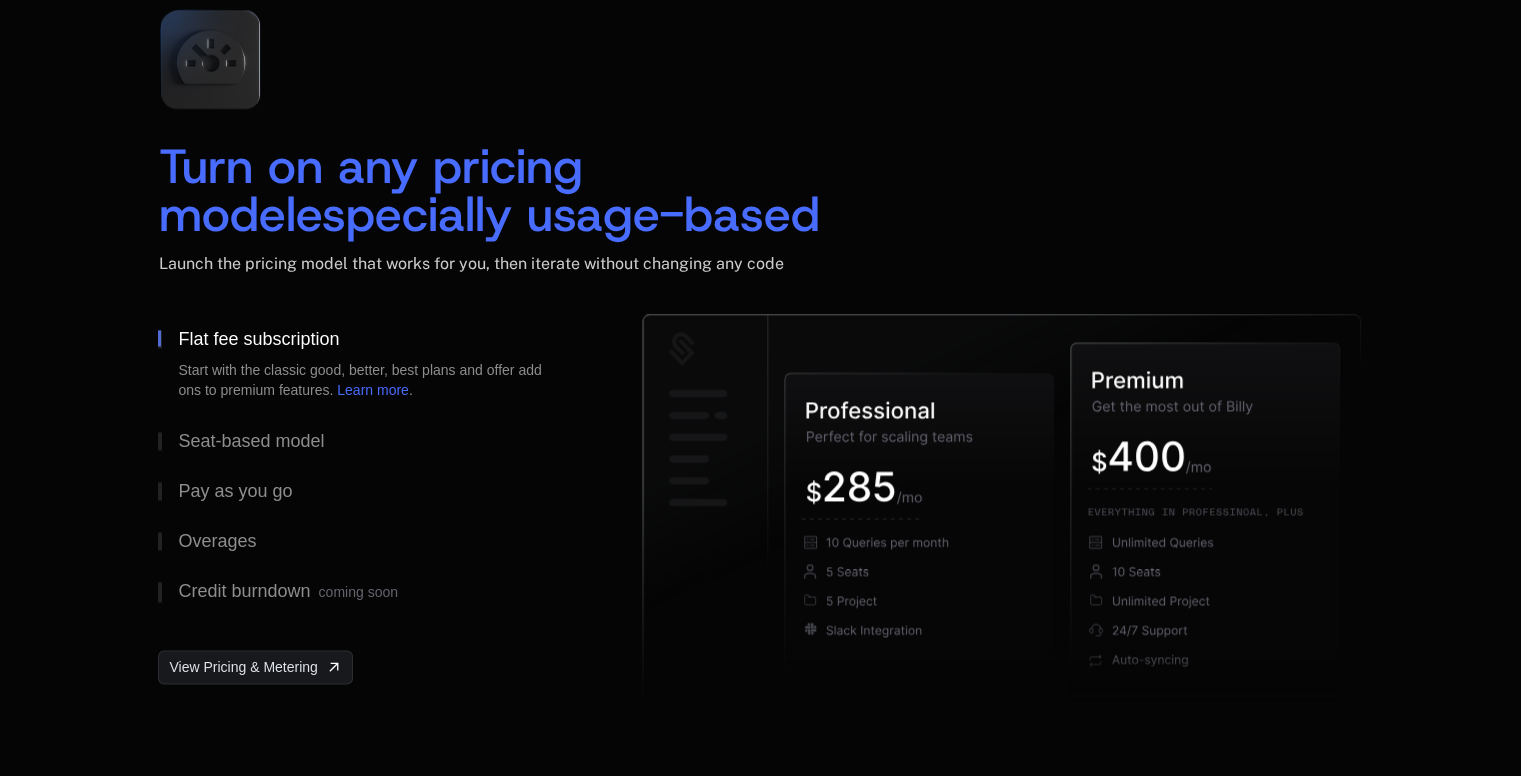 scroll, scrollTop: 2900, scrollLeft: 0, axis: vertical 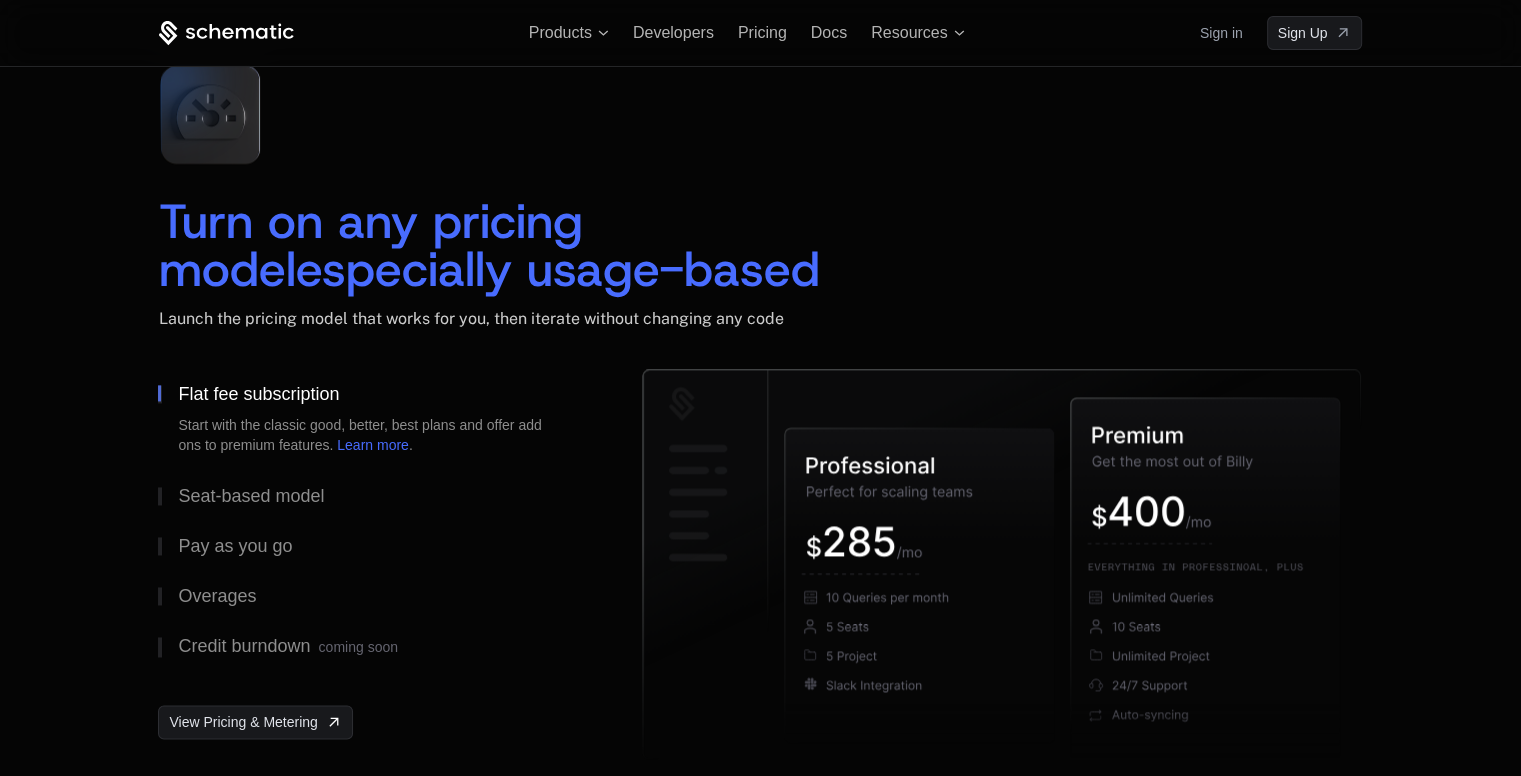 click 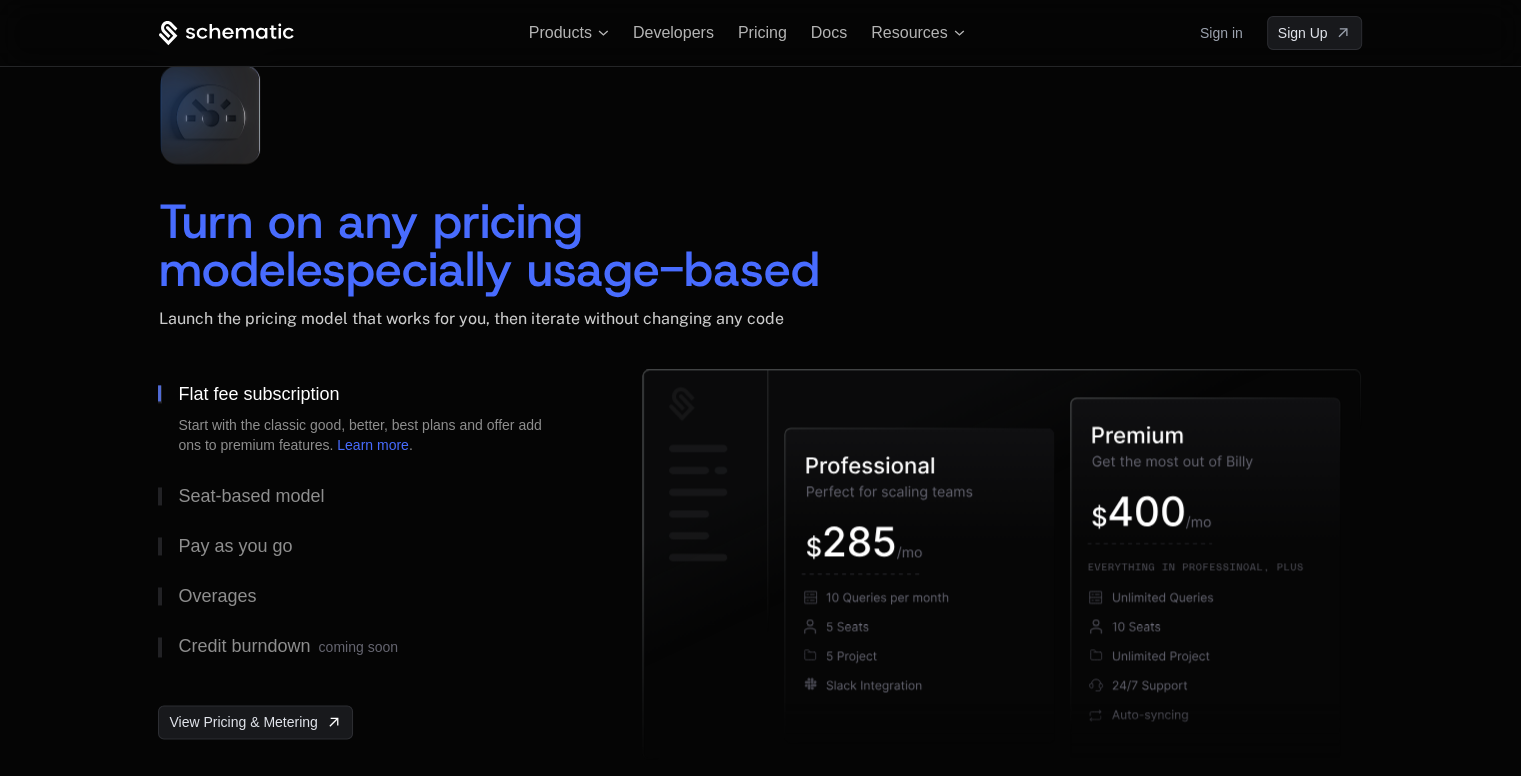 click 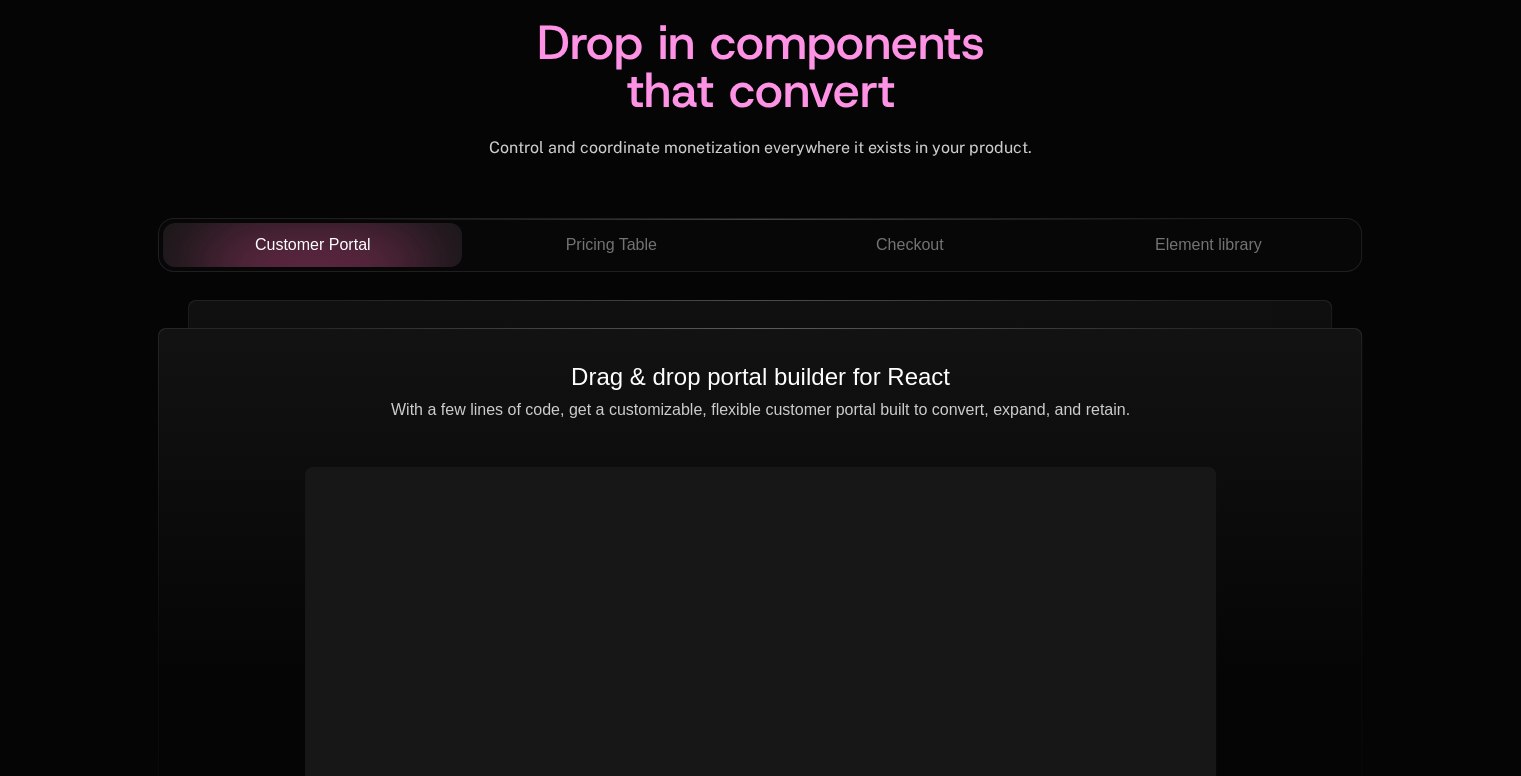 scroll, scrollTop: 7036, scrollLeft: 0, axis: vertical 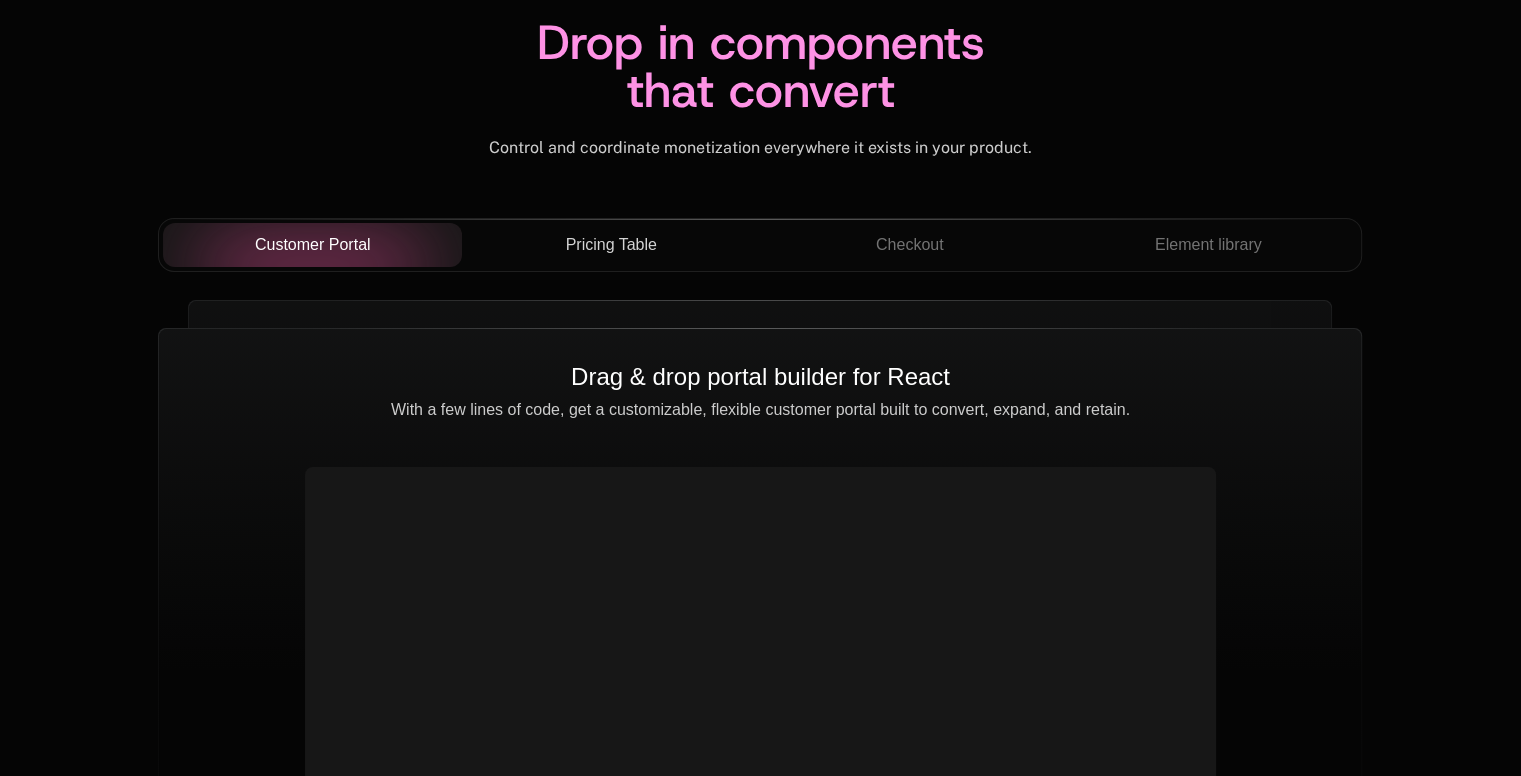 click on "Pricing Table" at bounding box center [611, 245] 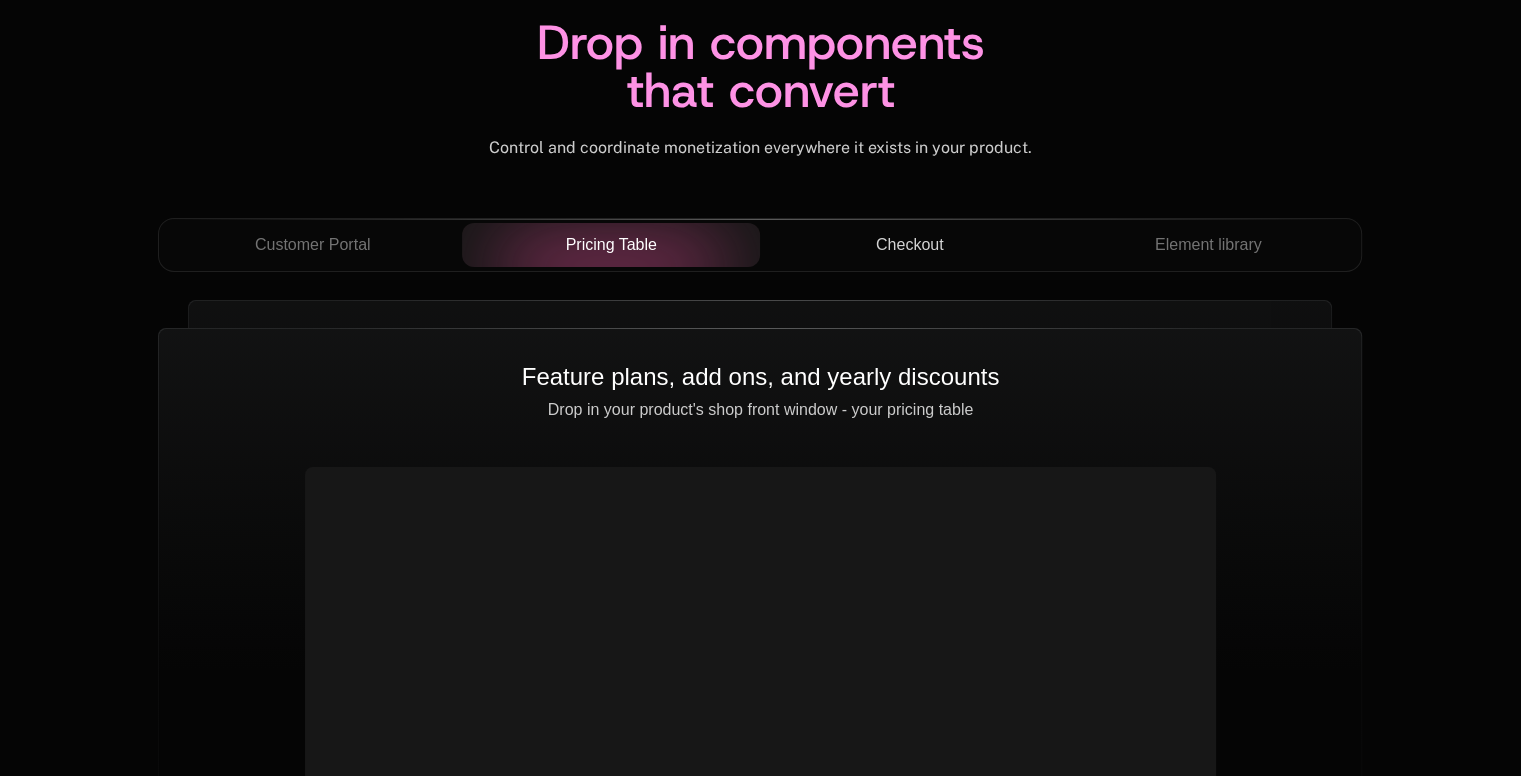 click on "Checkout" at bounding box center [909, 245] 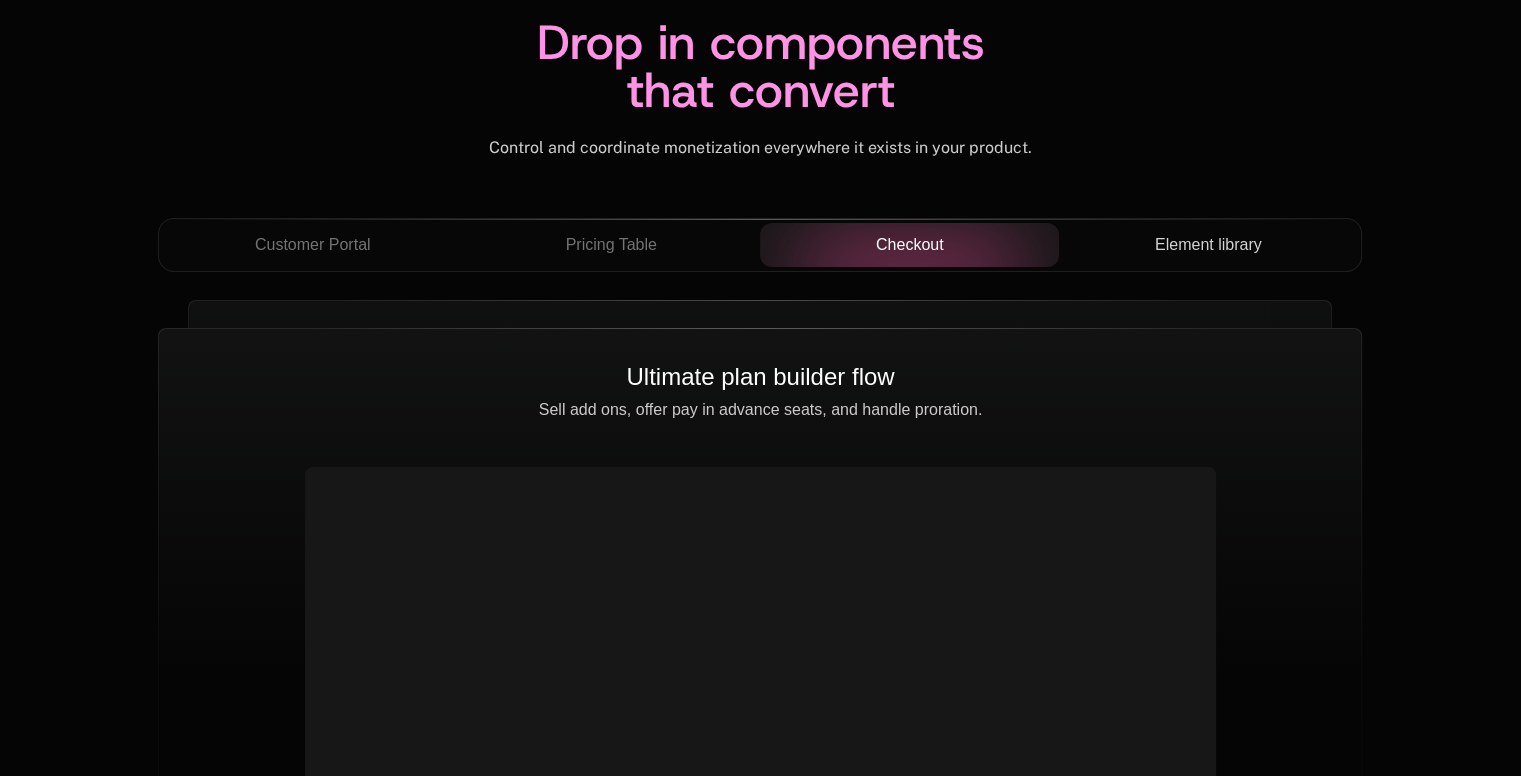 click on "Element library" at bounding box center (1208, 245) 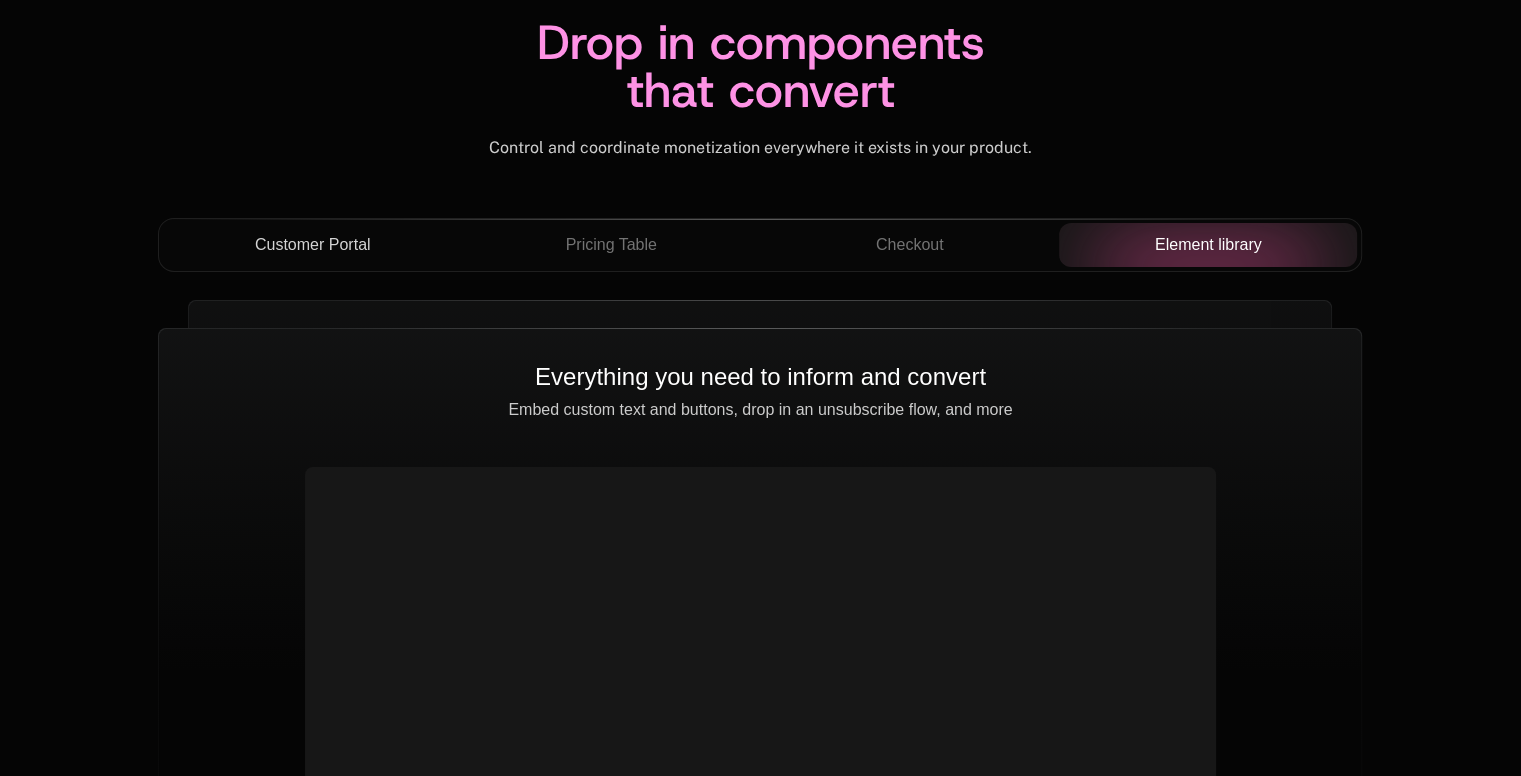 click on "Customer Portal" at bounding box center (312, 245) 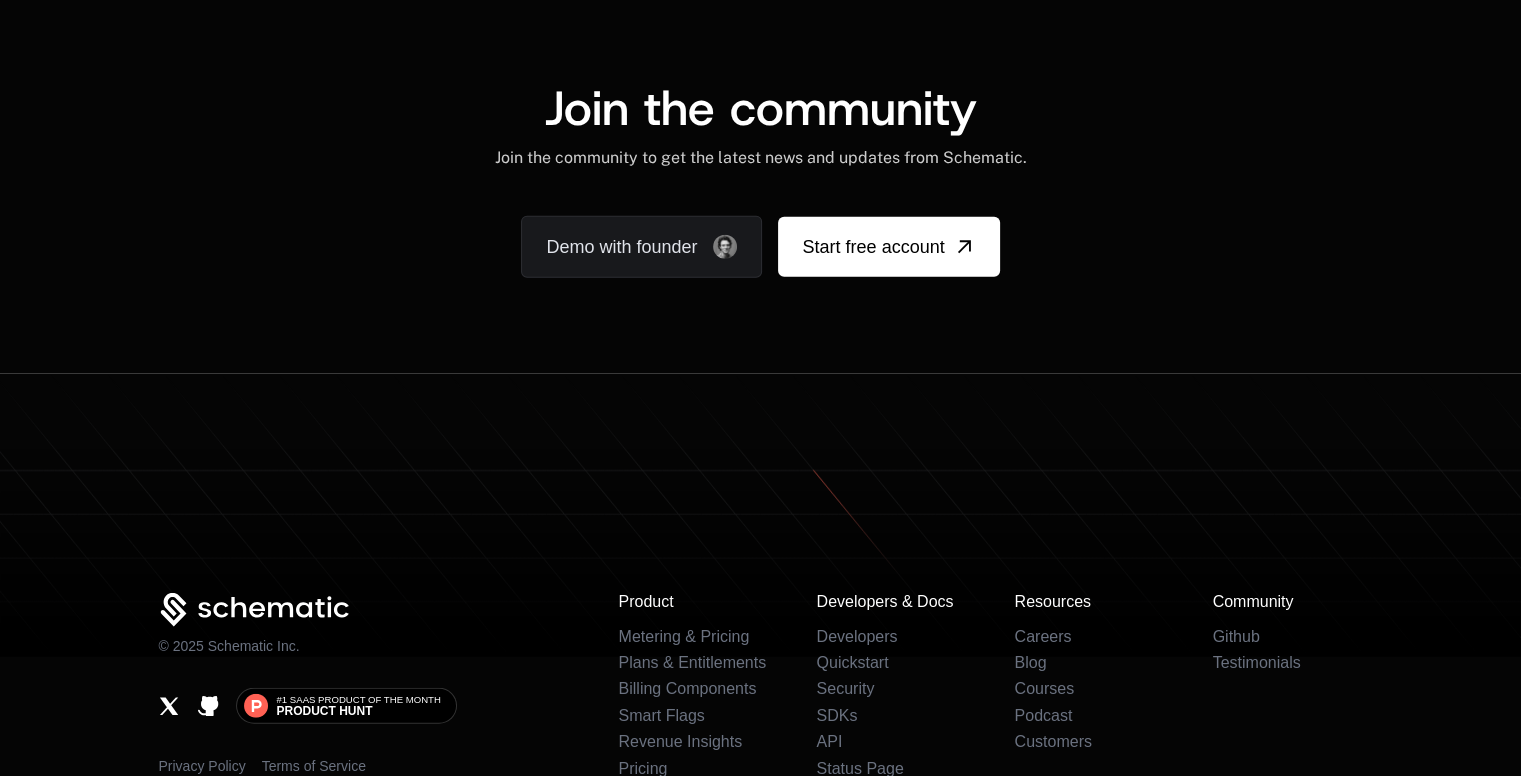 scroll, scrollTop: 12512, scrollLeft: 0, axis: vertical 